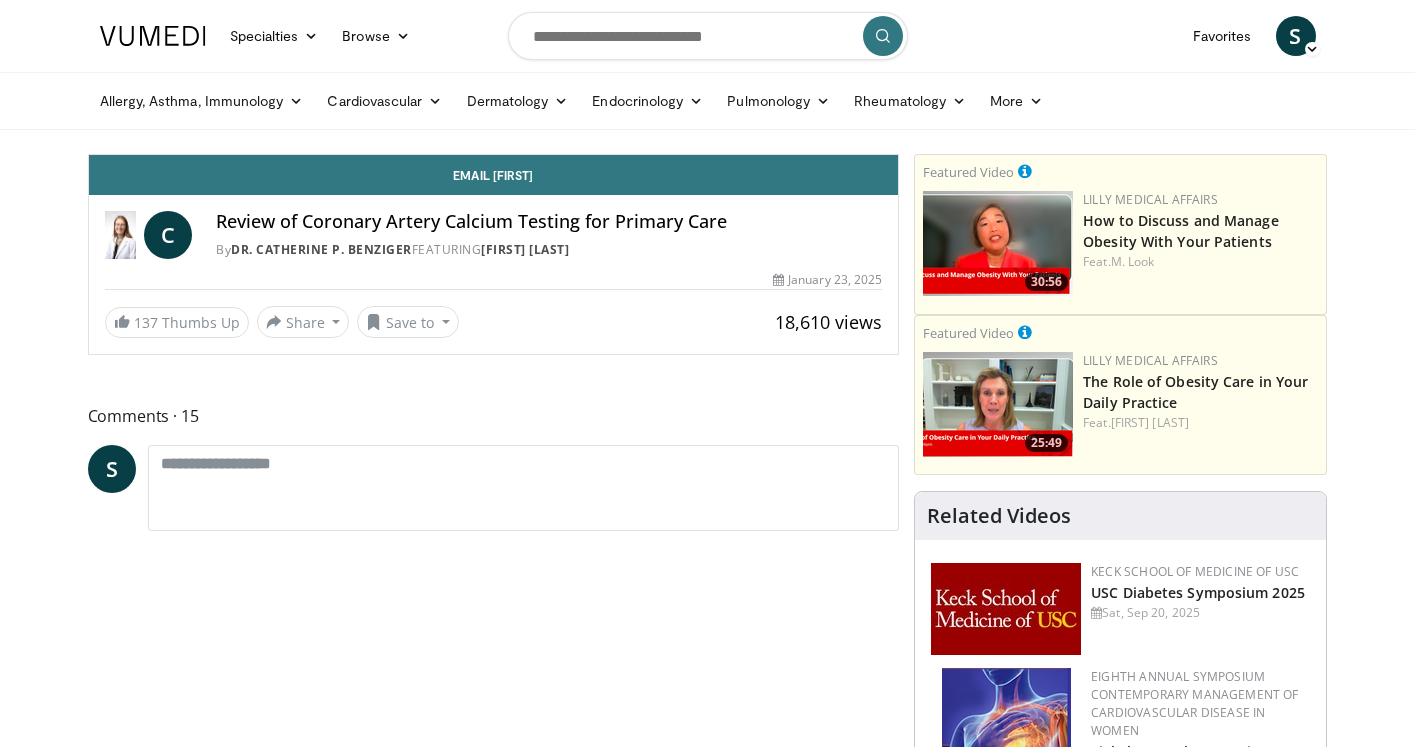 scroll, scrollTop: 0, scrollLeft: 0, axis: both 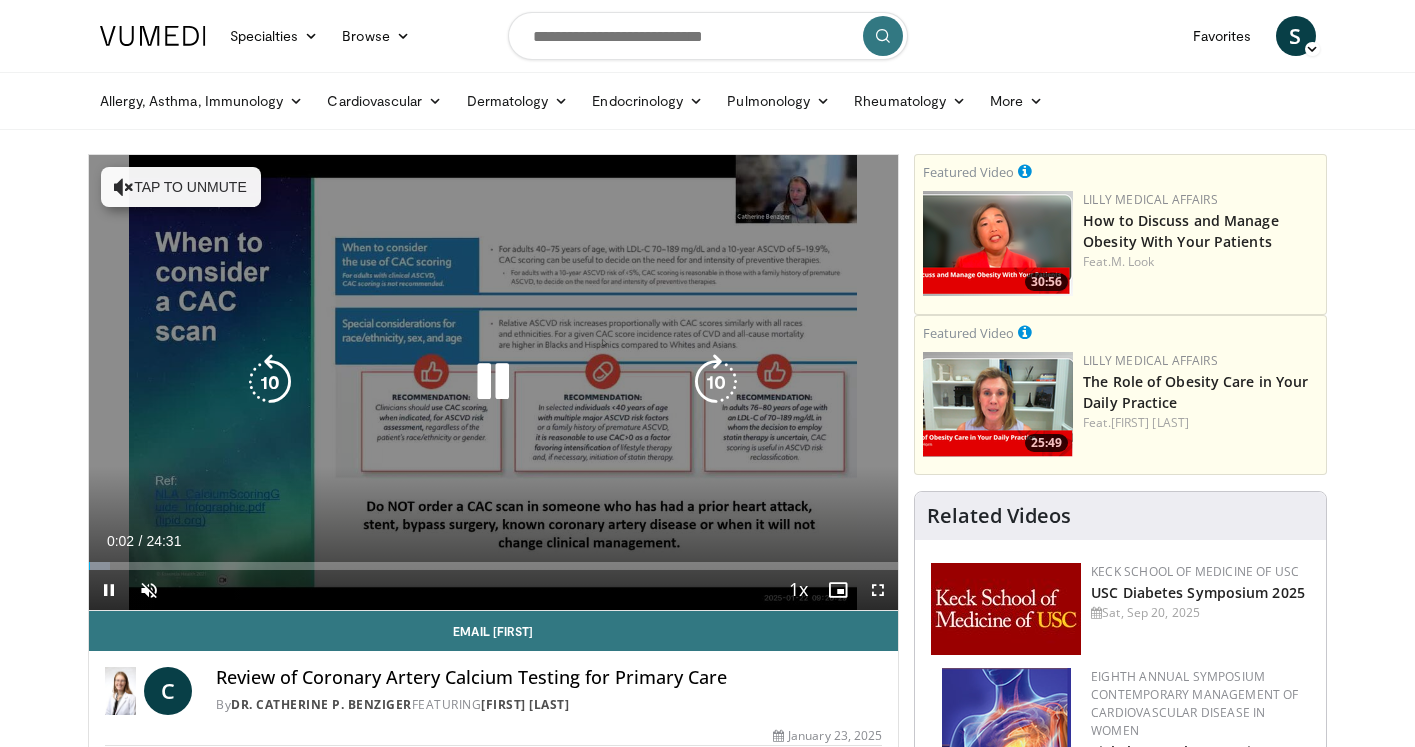 click at bounding box center (493, 382) 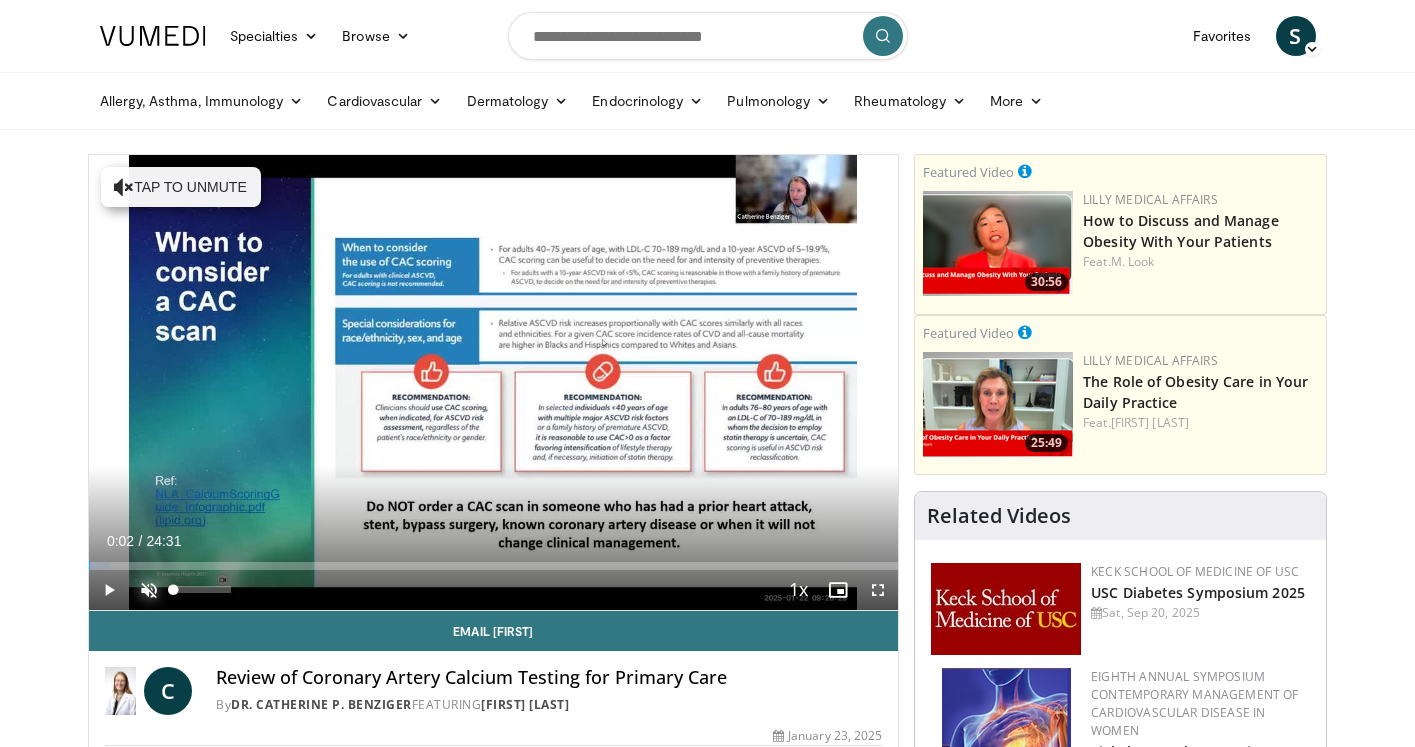 click at bounding box center [149, 590] 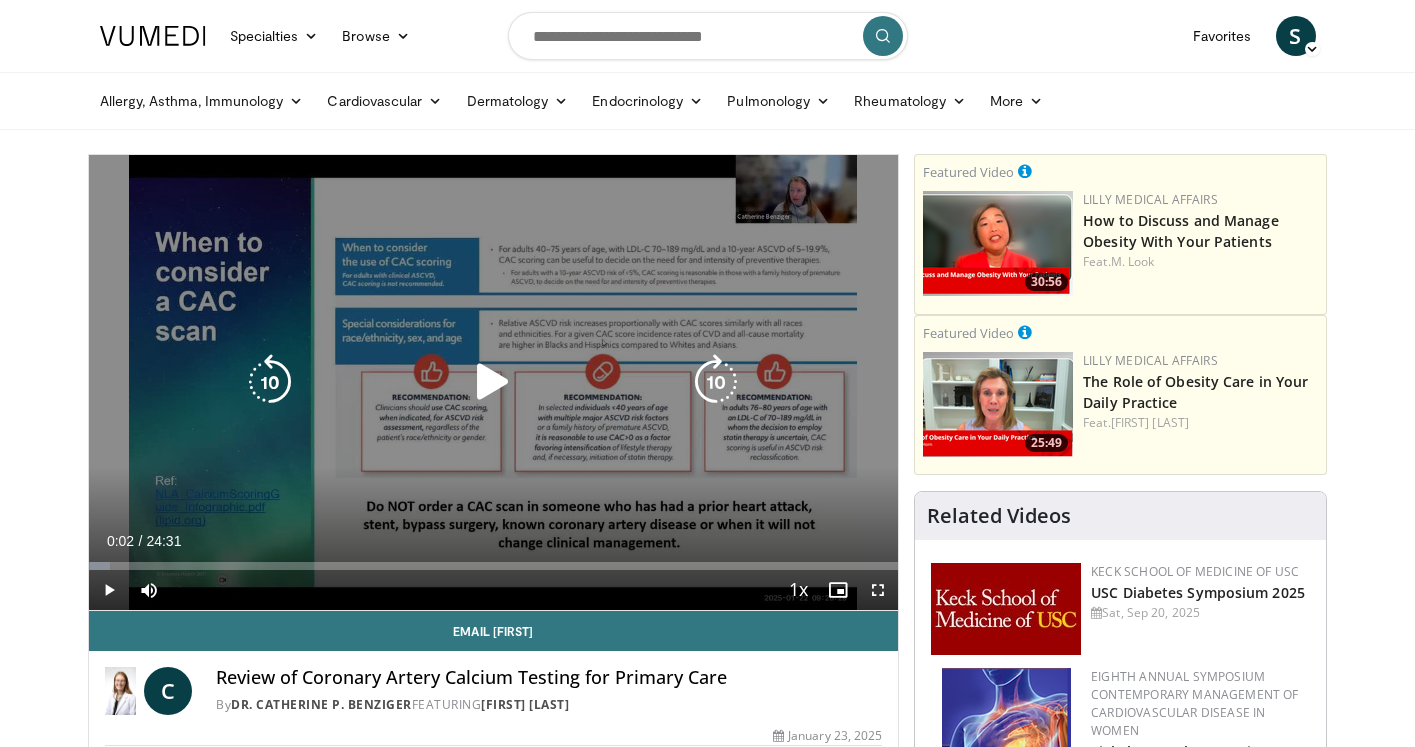click at bounding box center [493, 382] 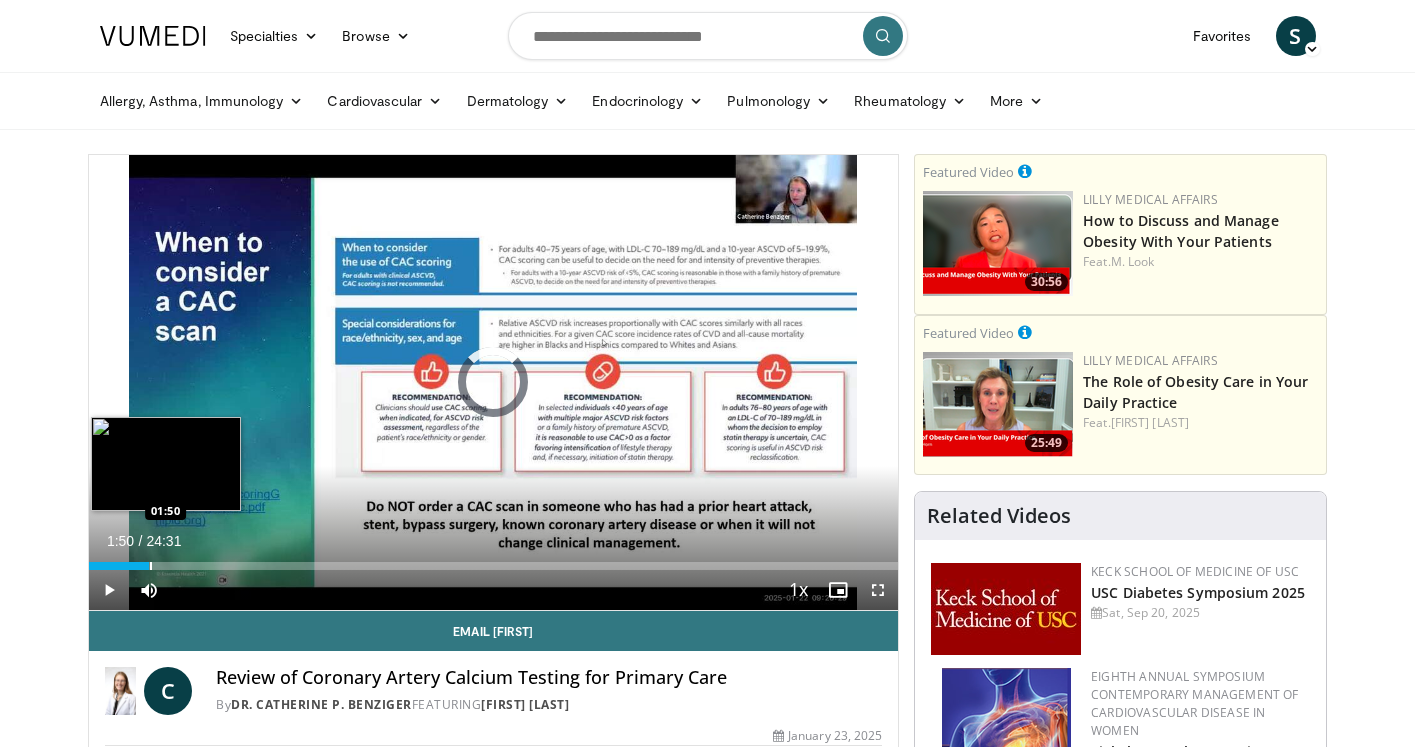 click at bounding box center [151, 566] 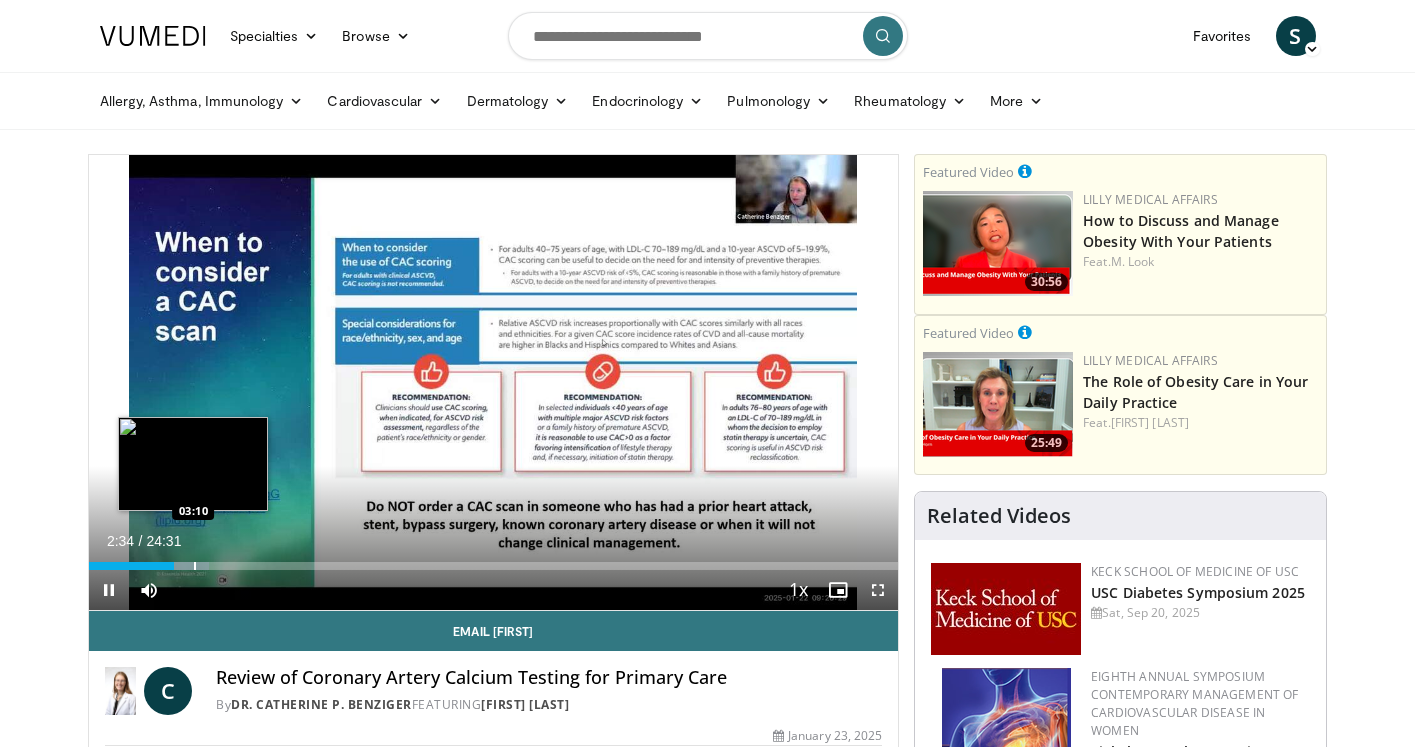 click at bounding box center [195, 566] 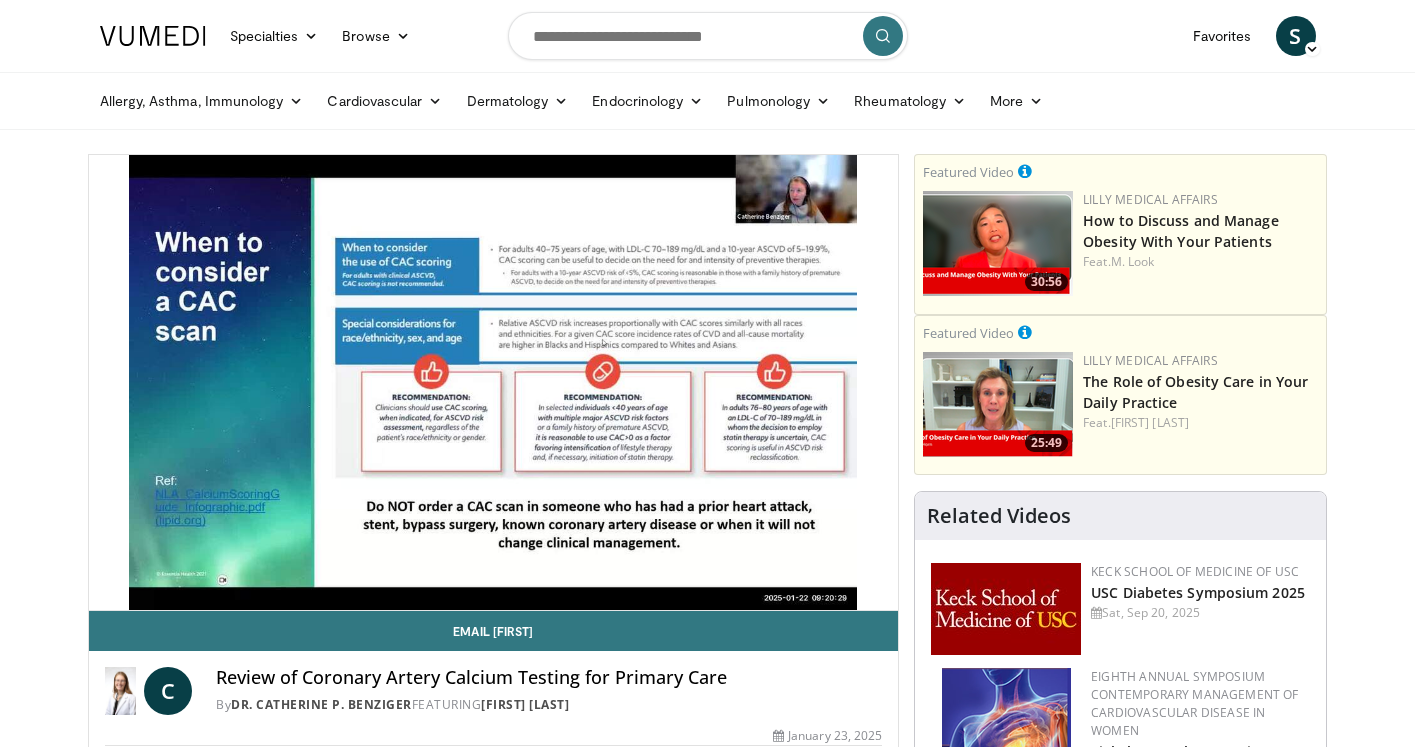 click on "**********" at bounding box center [494, 383] 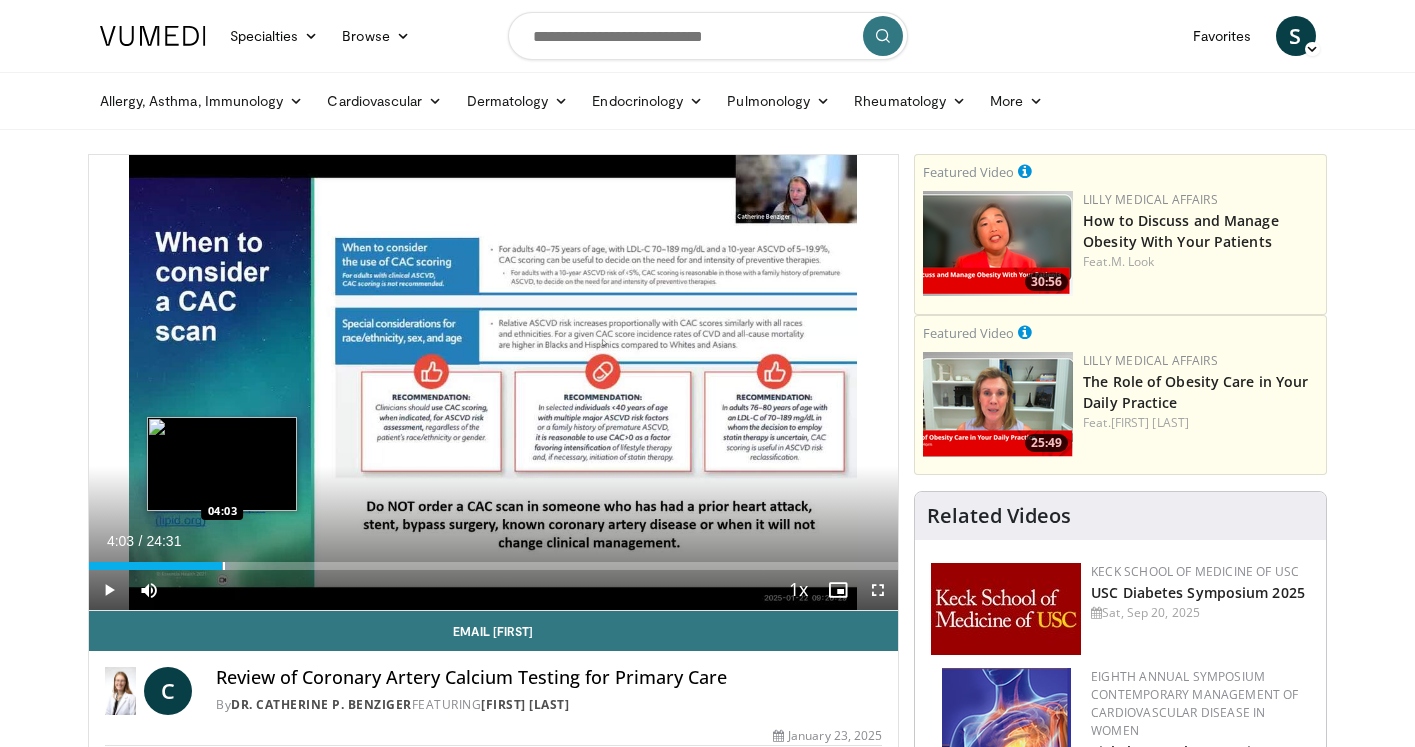 click at bounding box center (224, 566) 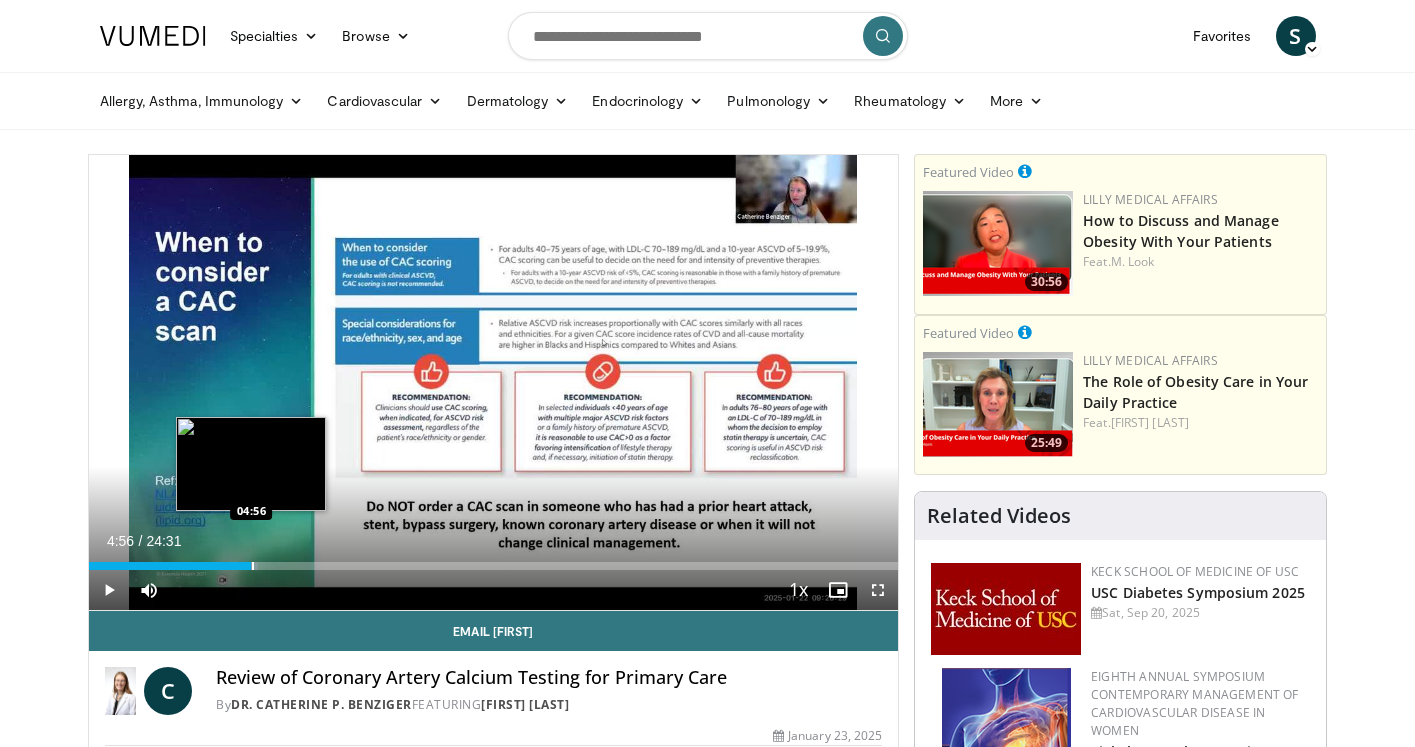 click at bounding box center [253, 566] 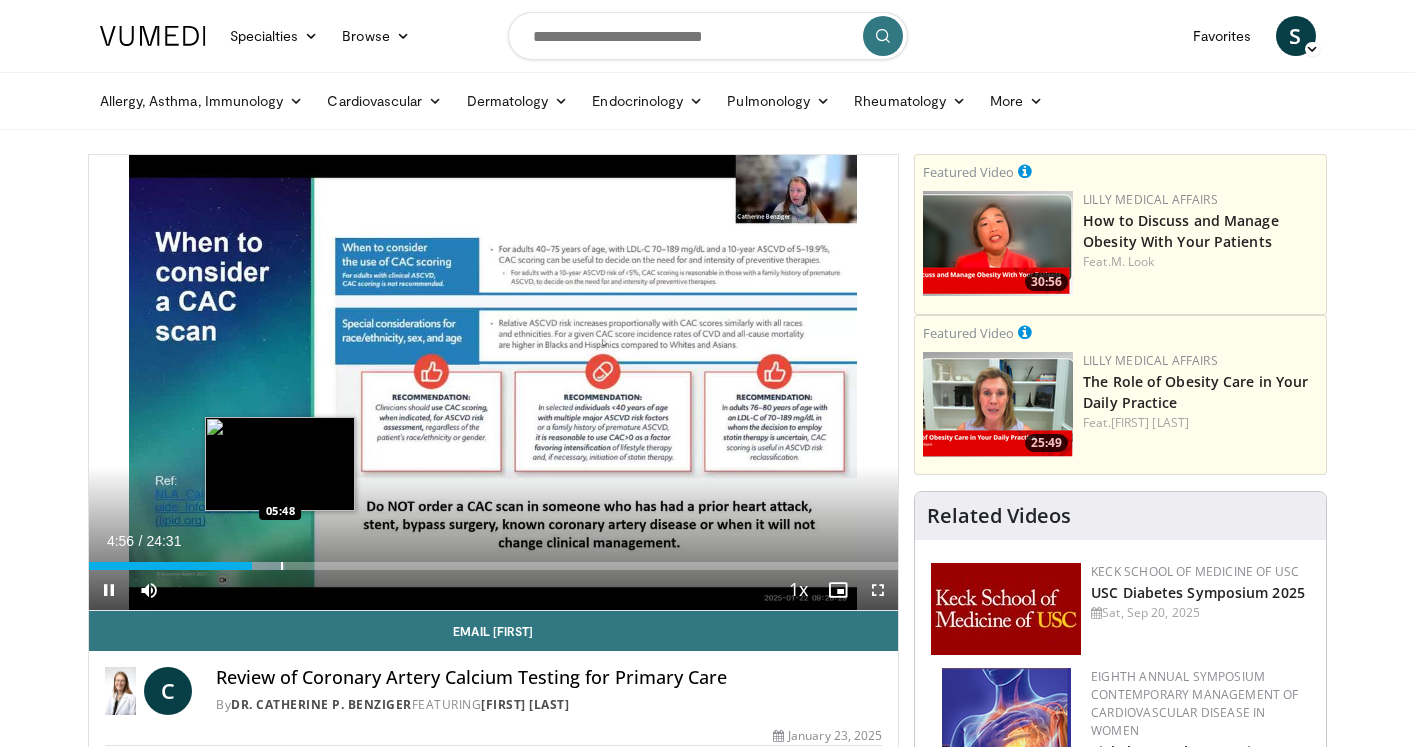 click at bounding box center (282, 566) 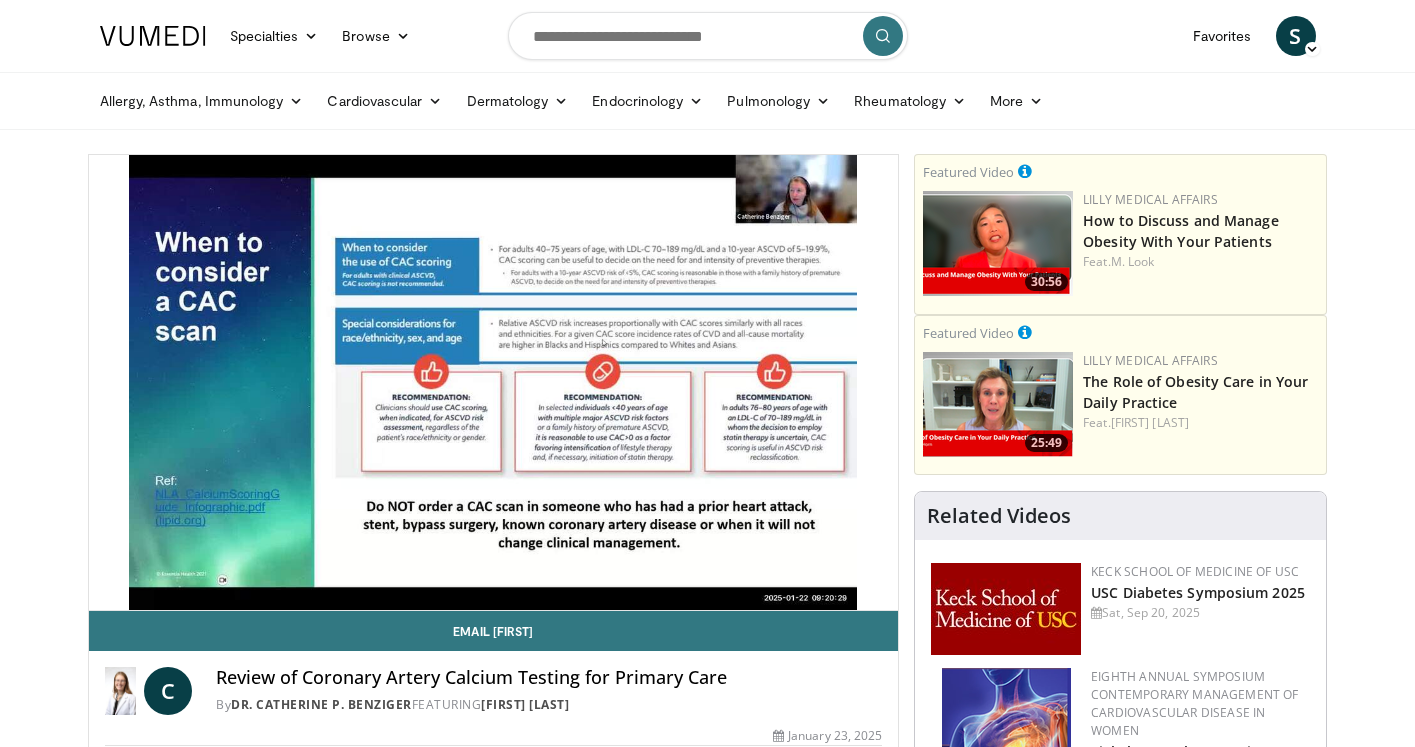 click on "**********" at bounding box center [494, 383] 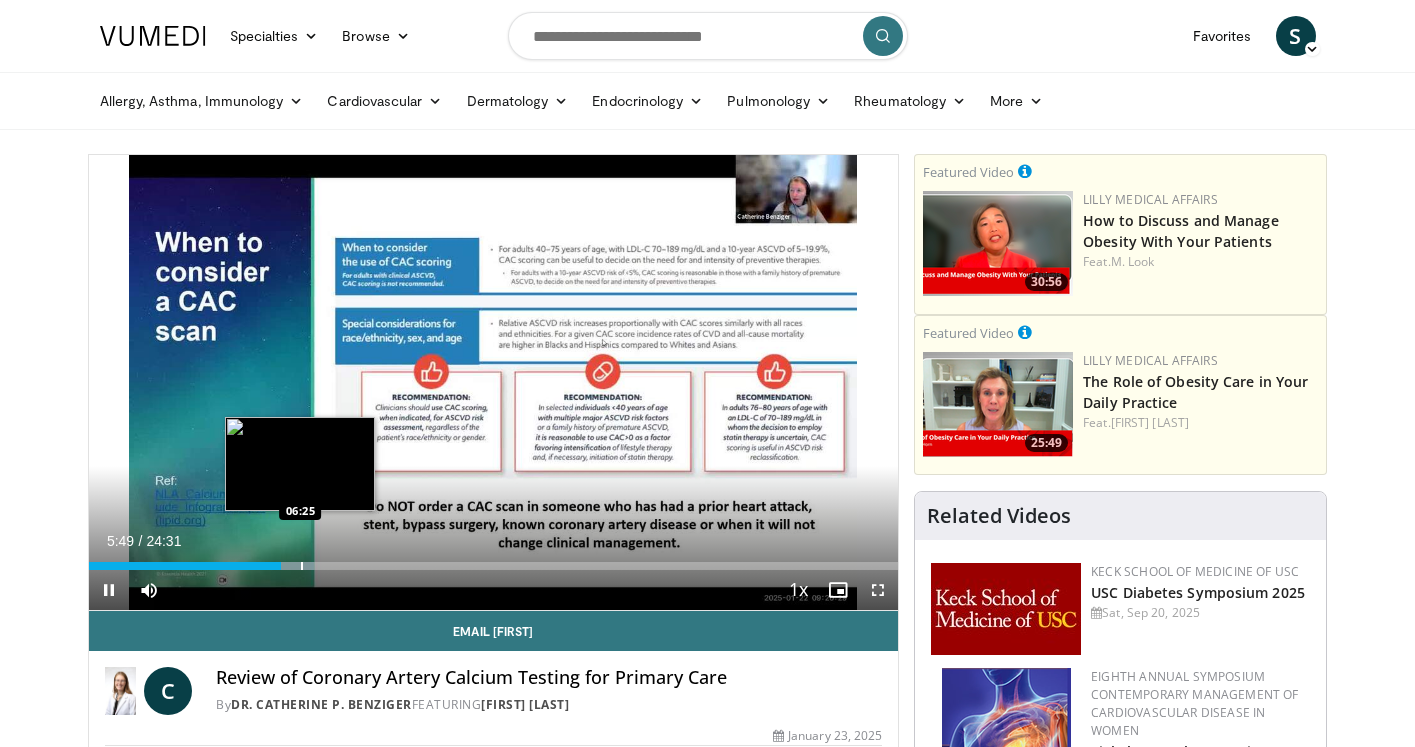 click at bounding box center [302, 566] 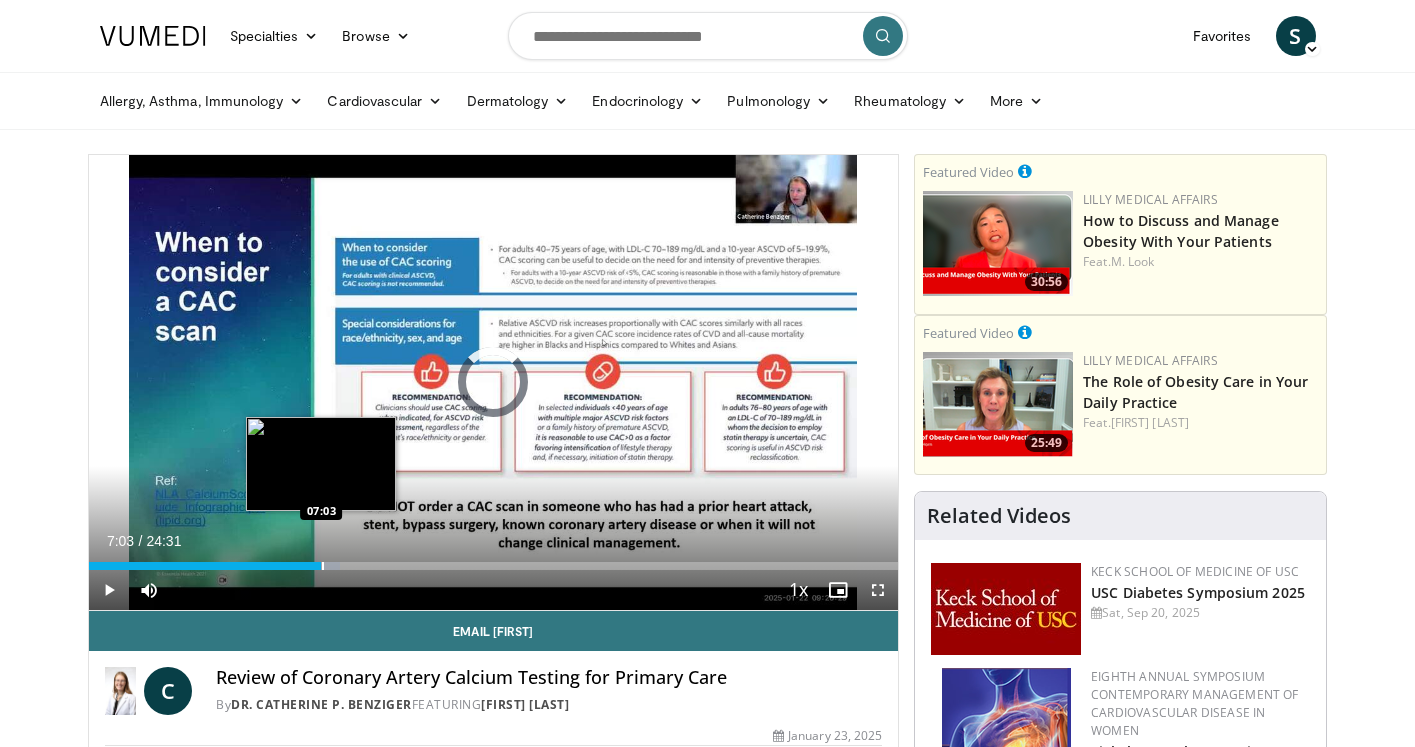 click at bounding box center [323, 566] 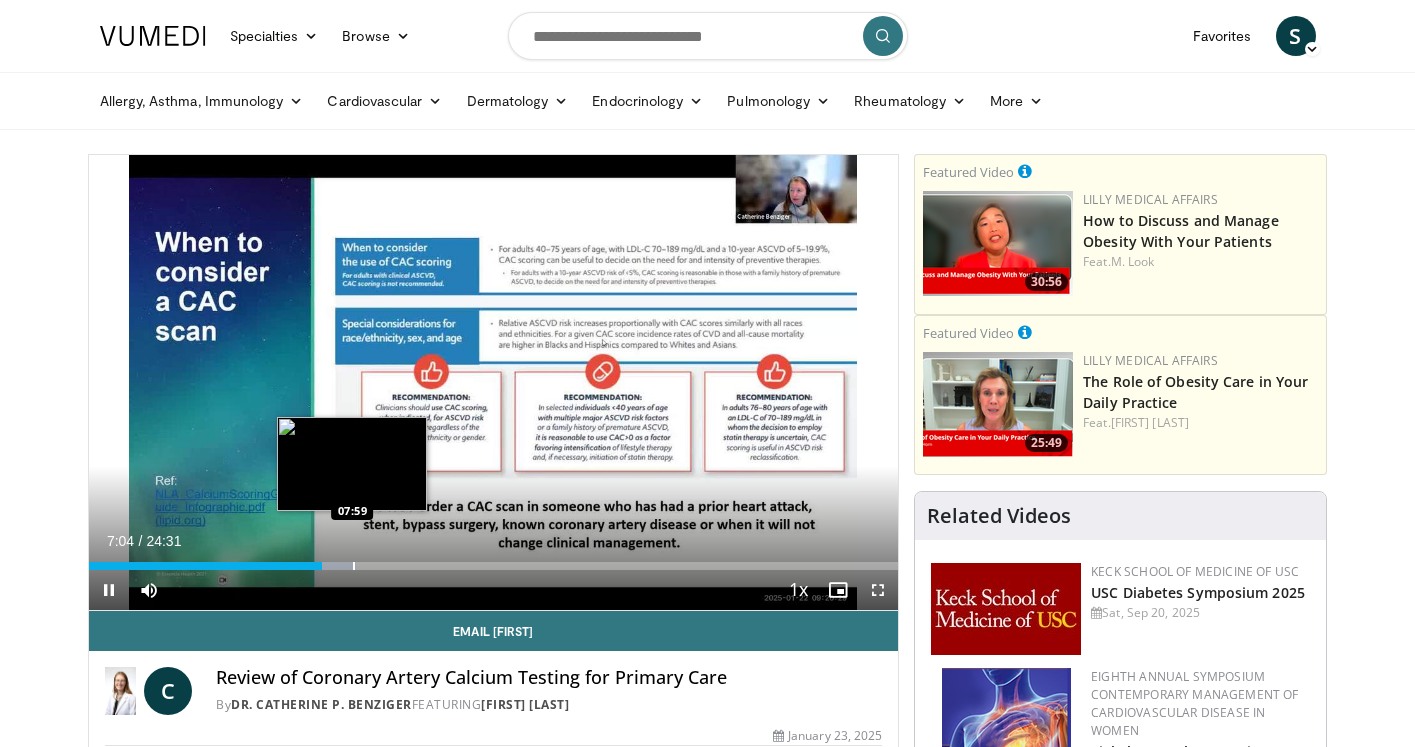 click on "10 seconds
Tap to unmute" at bounding box center [494, 382] 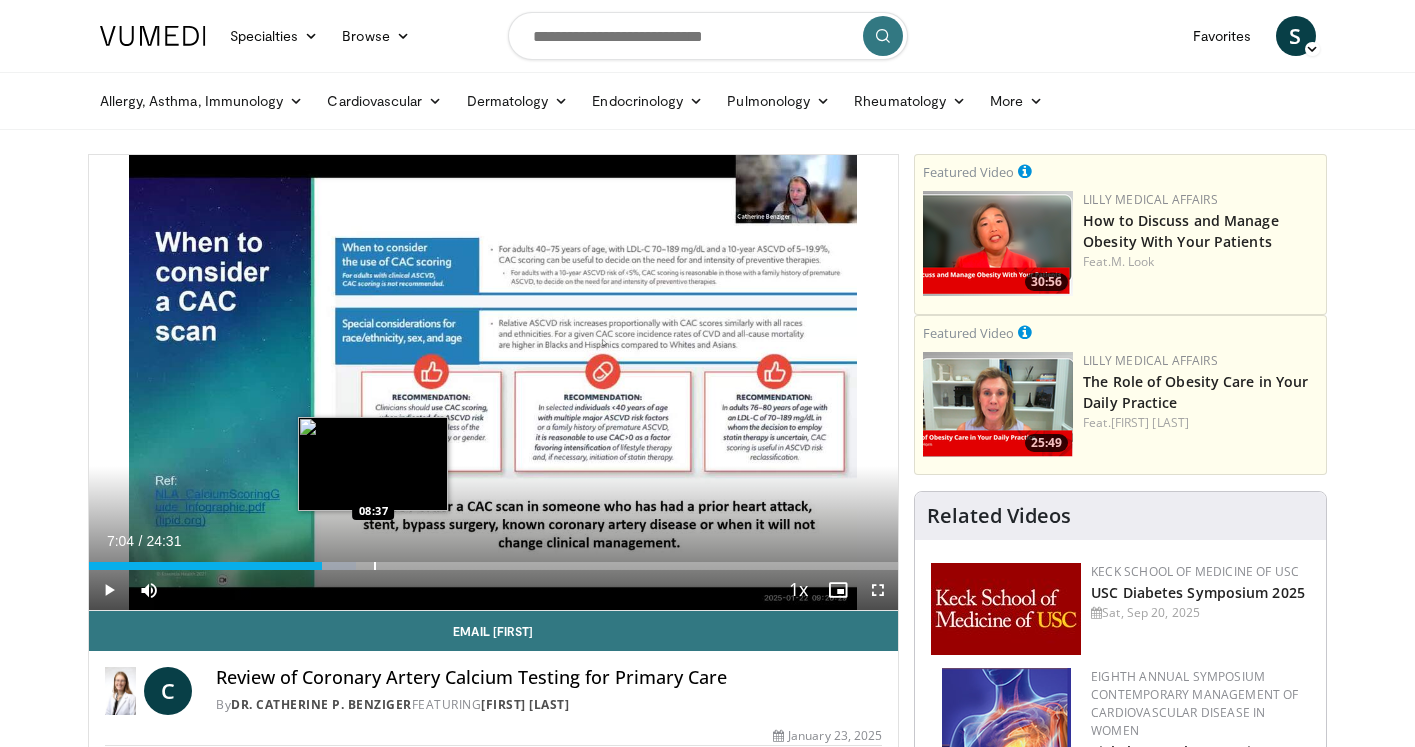 click at bounding box center [375, 566] 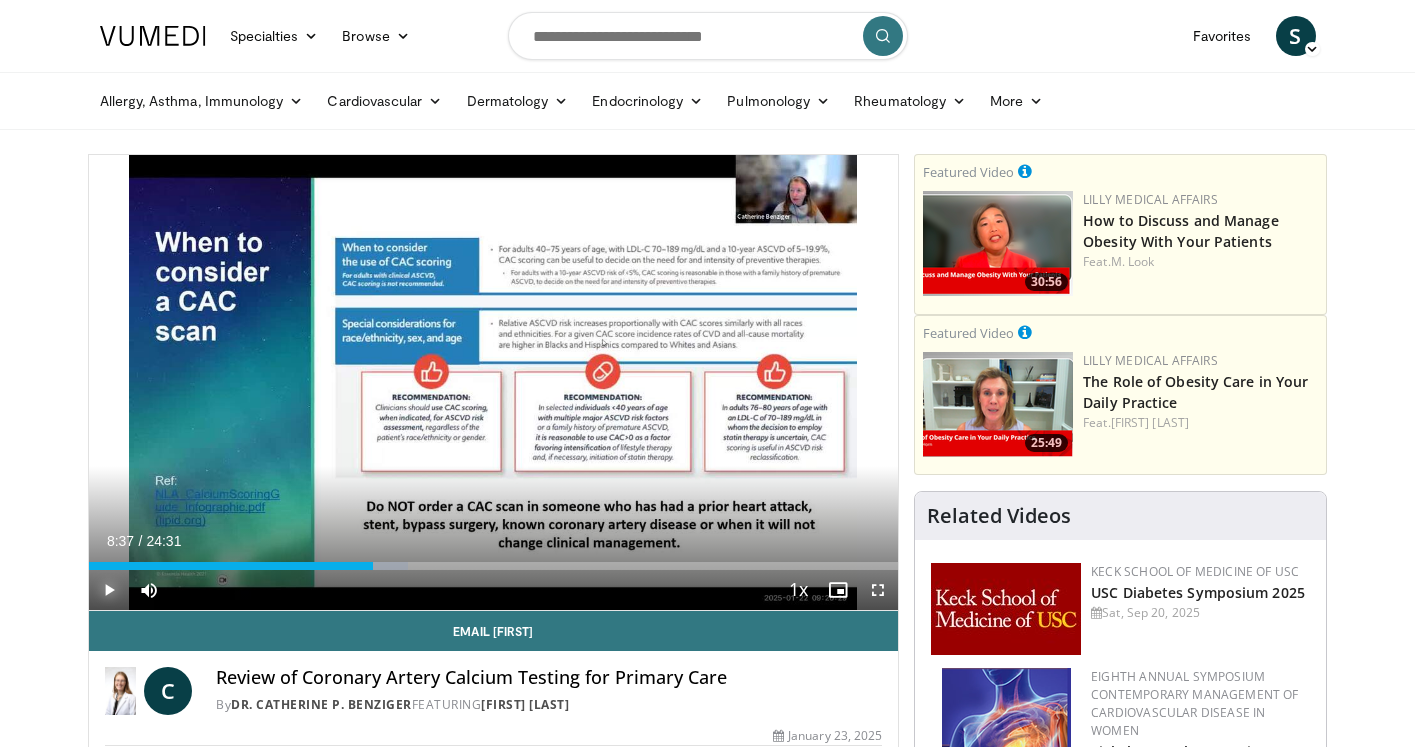 click at bounding box center (109, 590) 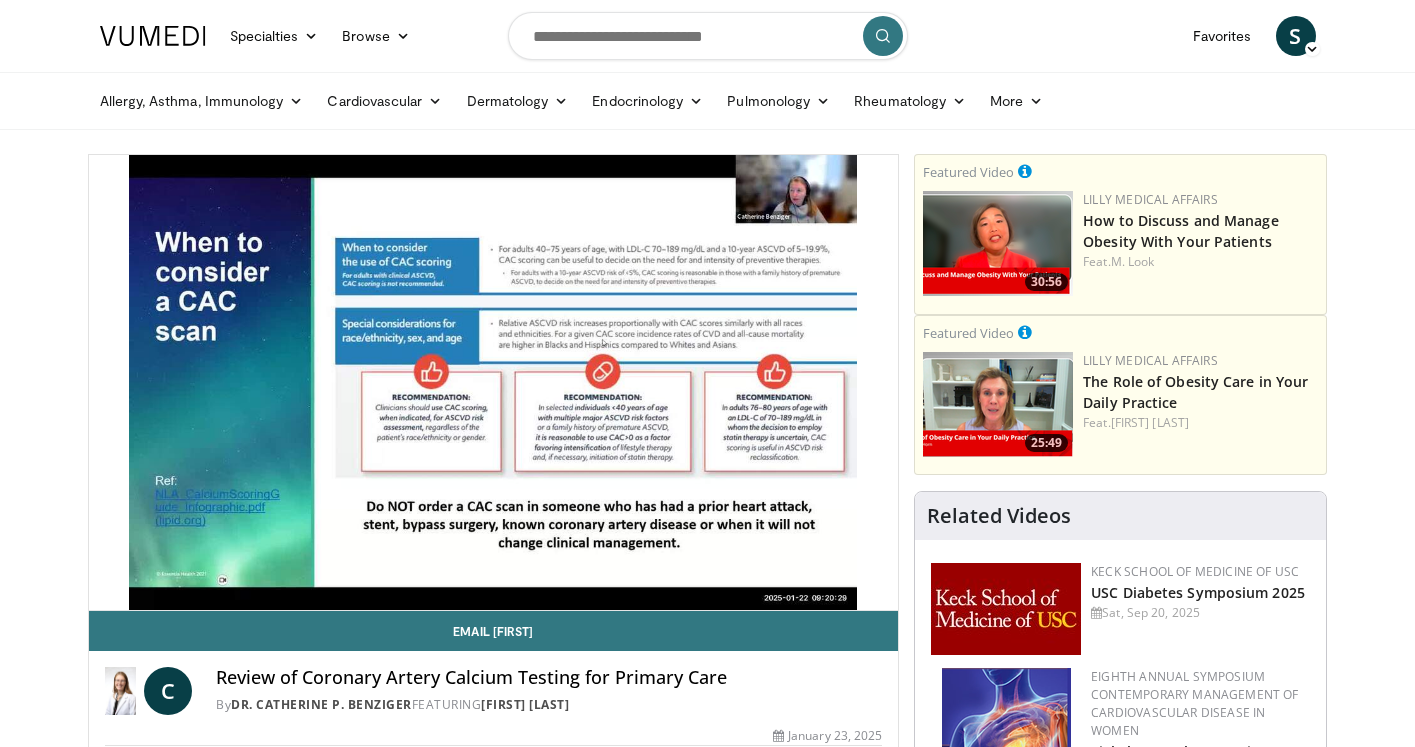 click on "10 seconds
Tap to unmute" at bounding box center (494, 382) 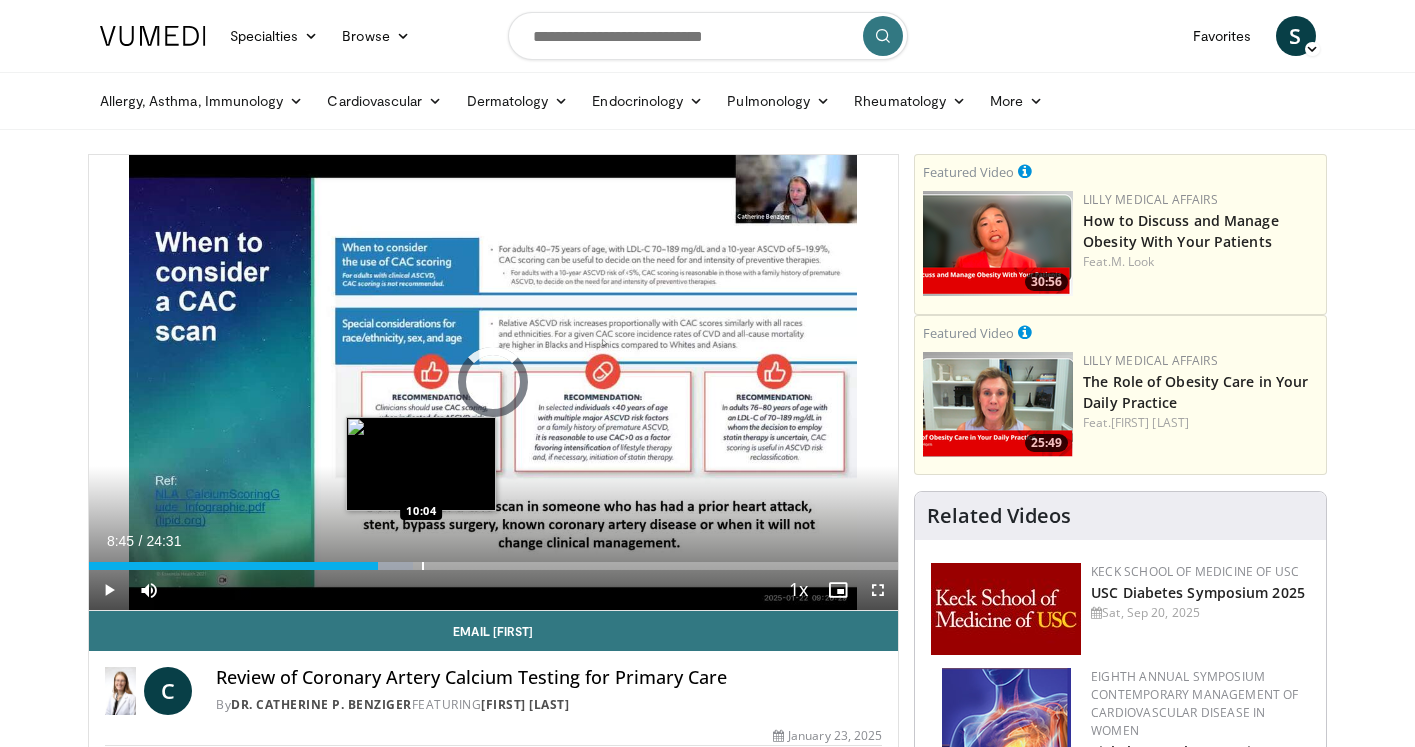 click at bounding box center (423, 566) 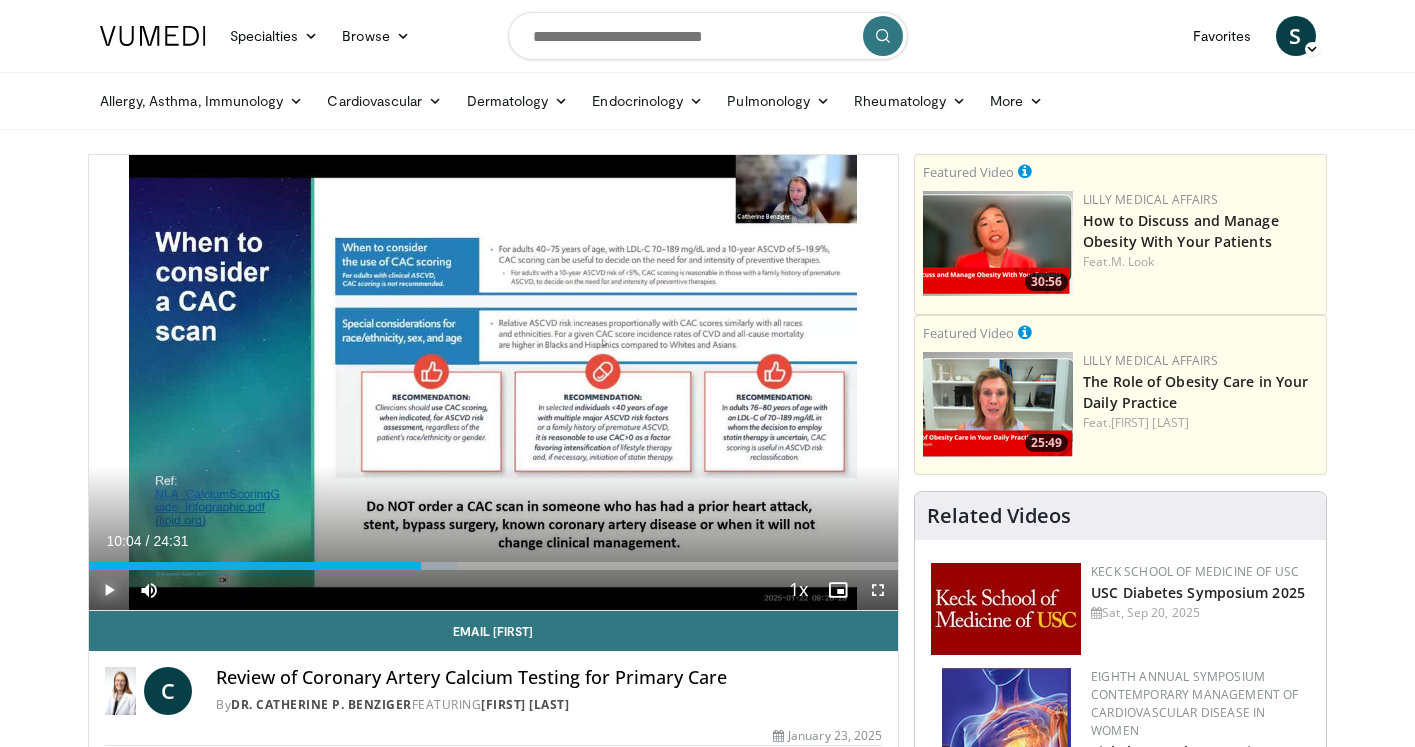 click at bounding box center [109, 590] 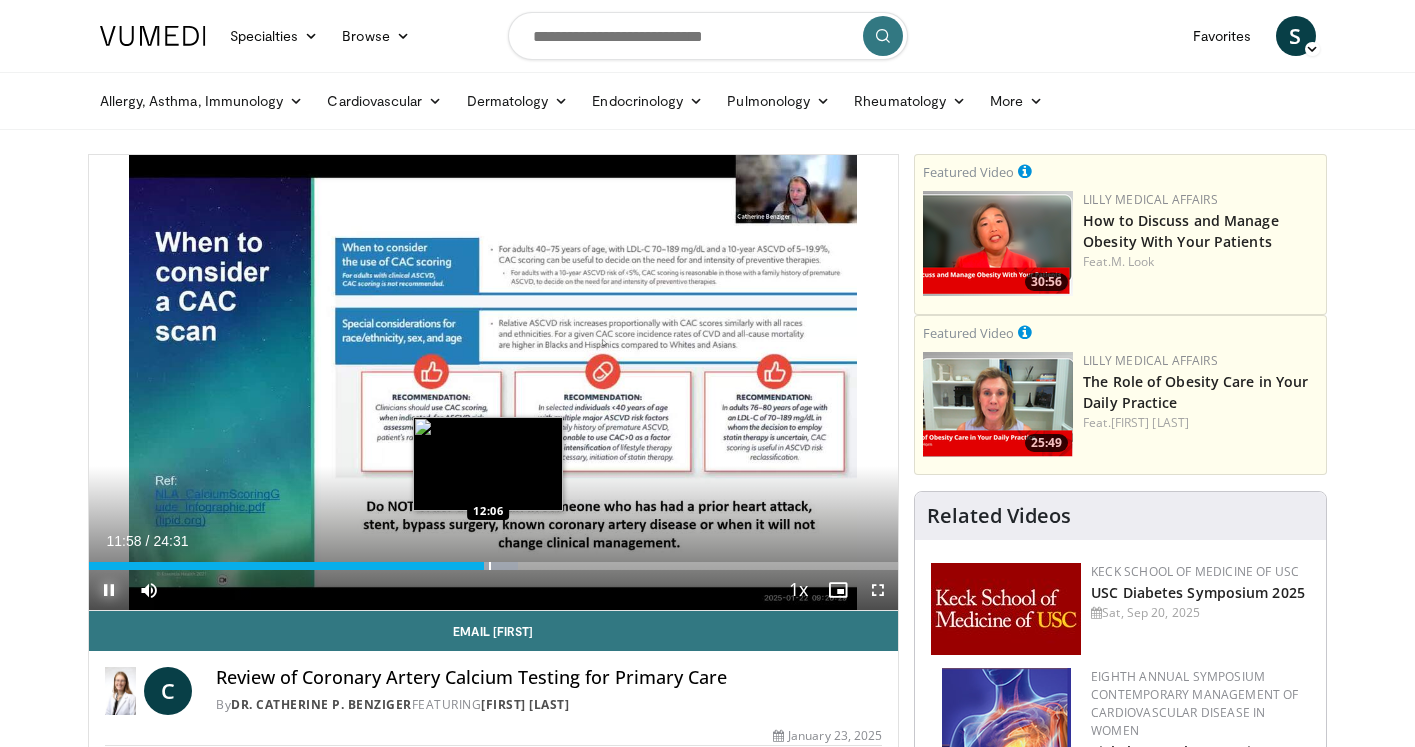 click at bounding box center (490, 566) 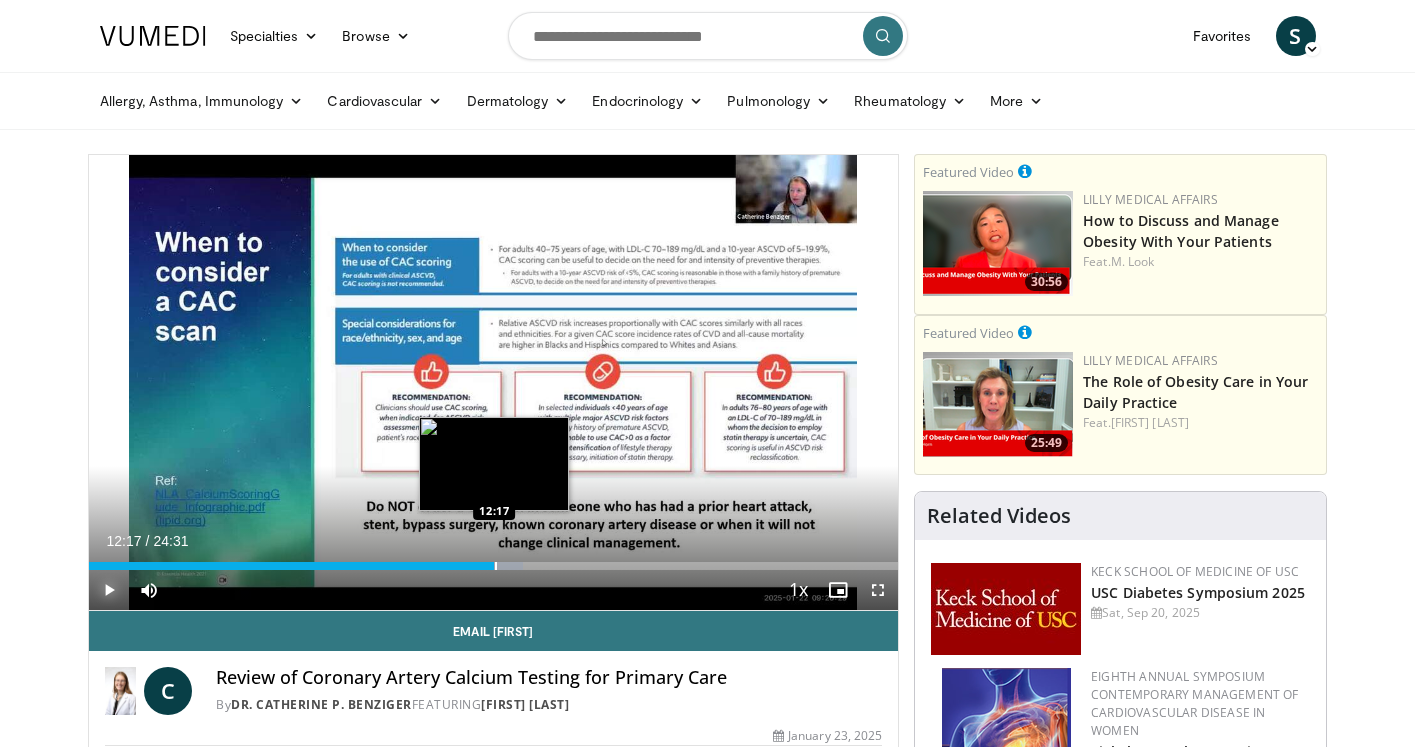 click at bounding box center (496, 566) 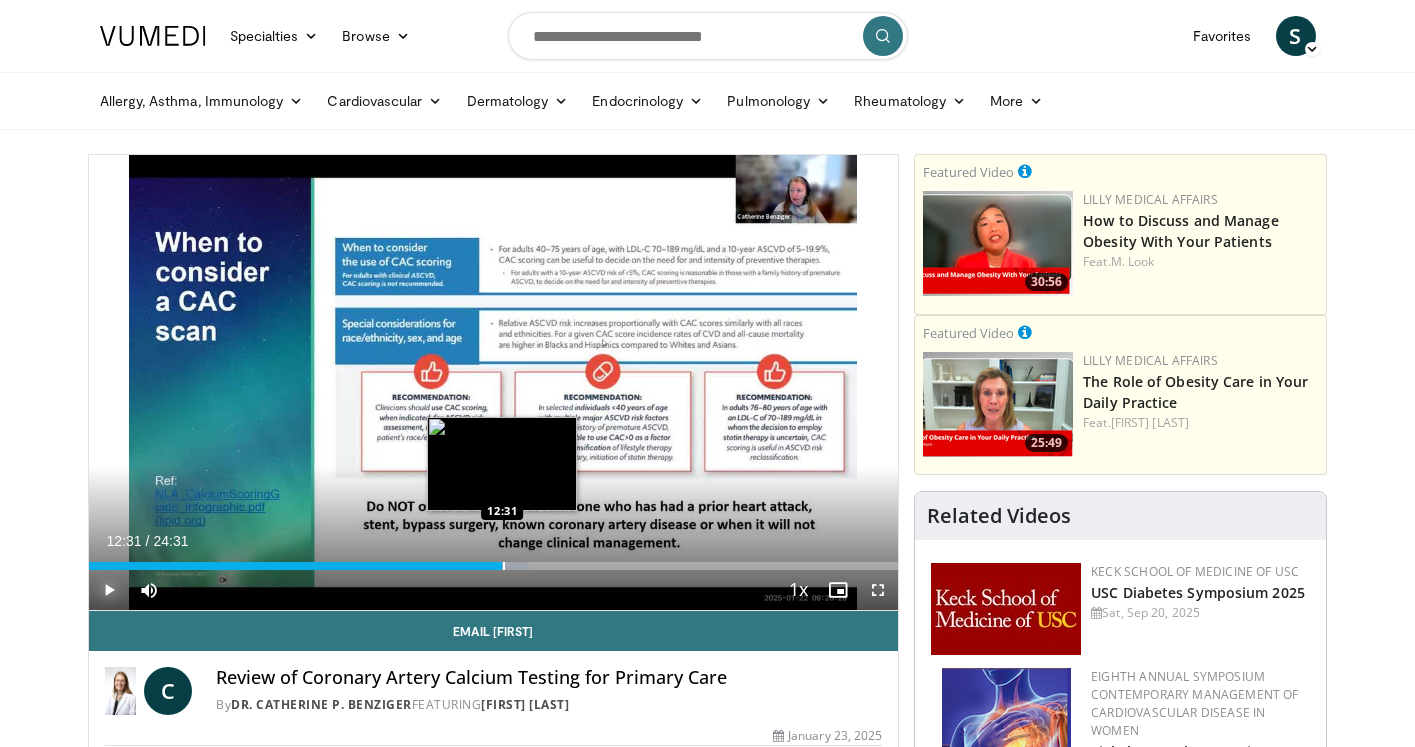 click at bounding box center (504, 566) 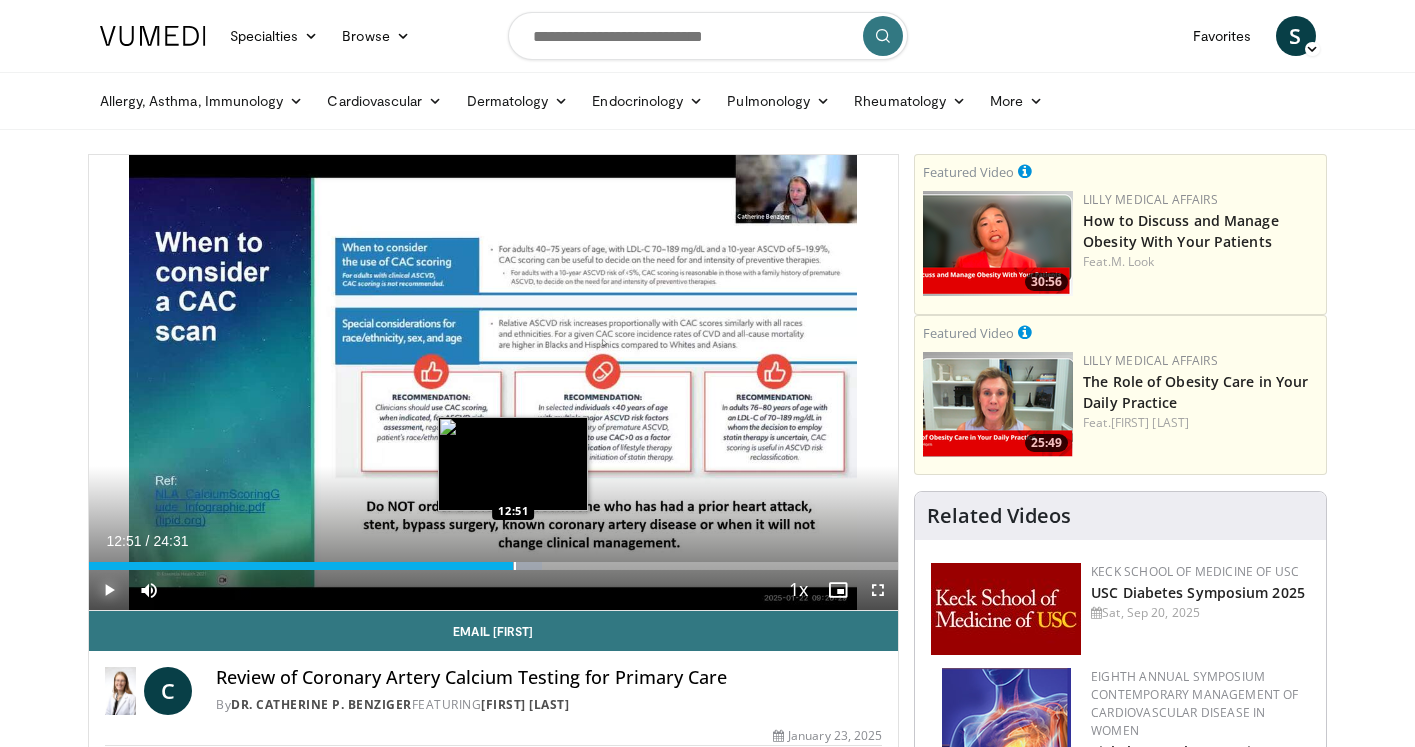click at bounding box center (515, 566) 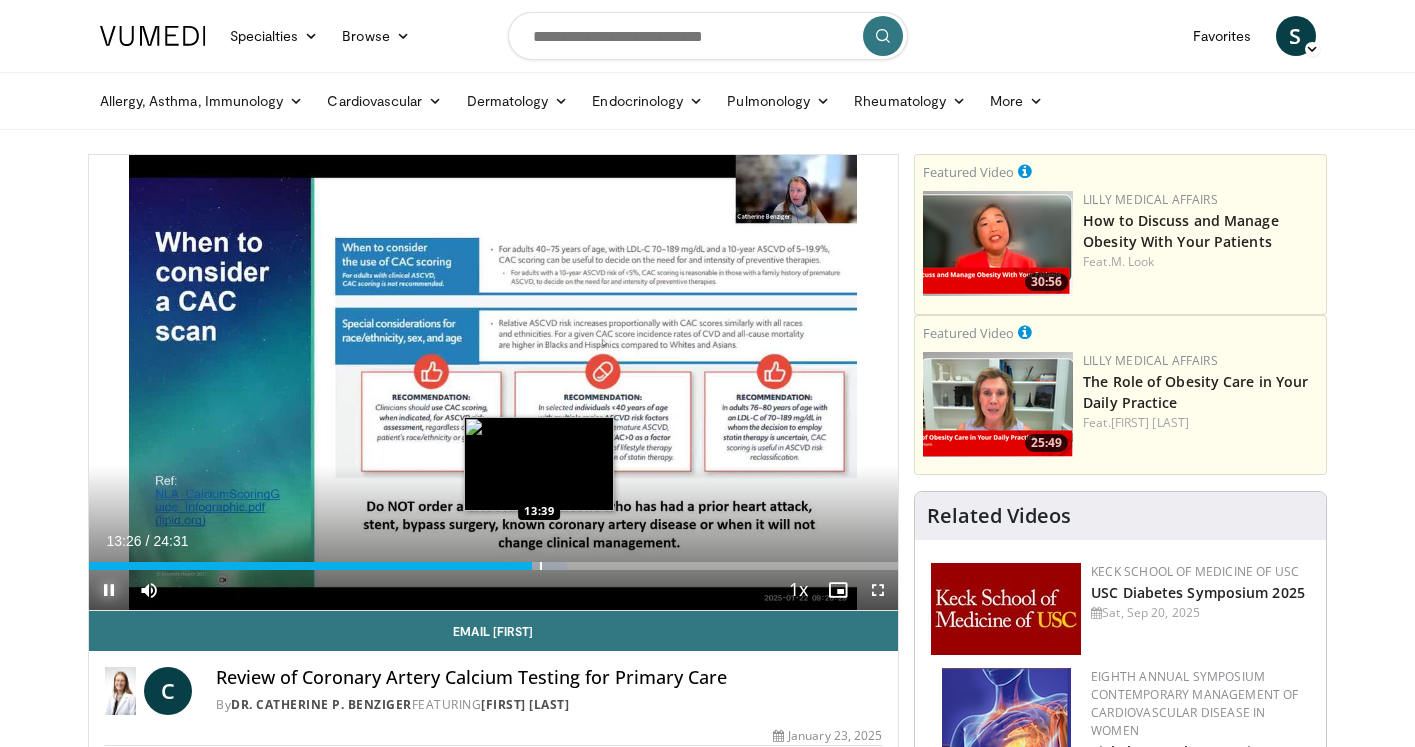 click at bounding box center [541, 566] 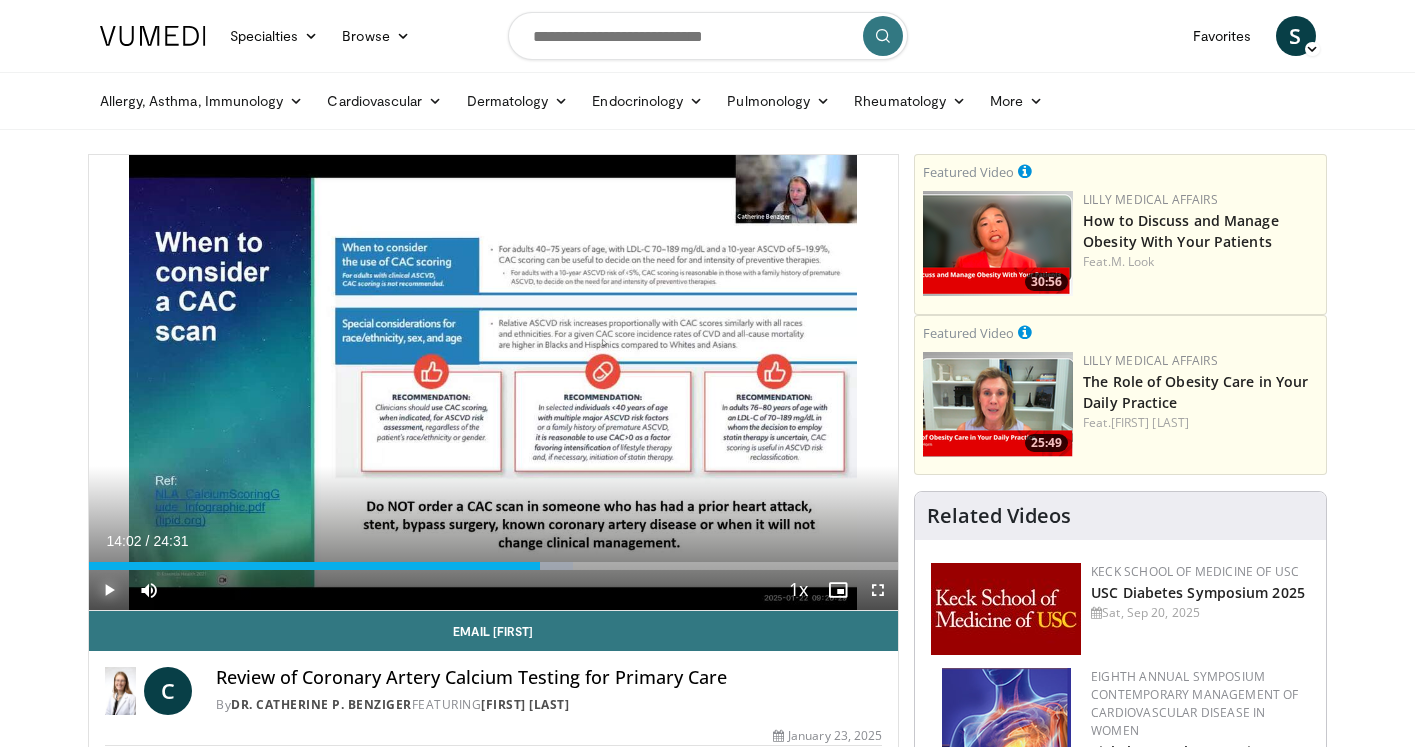 click at bounding box center [552, 566] 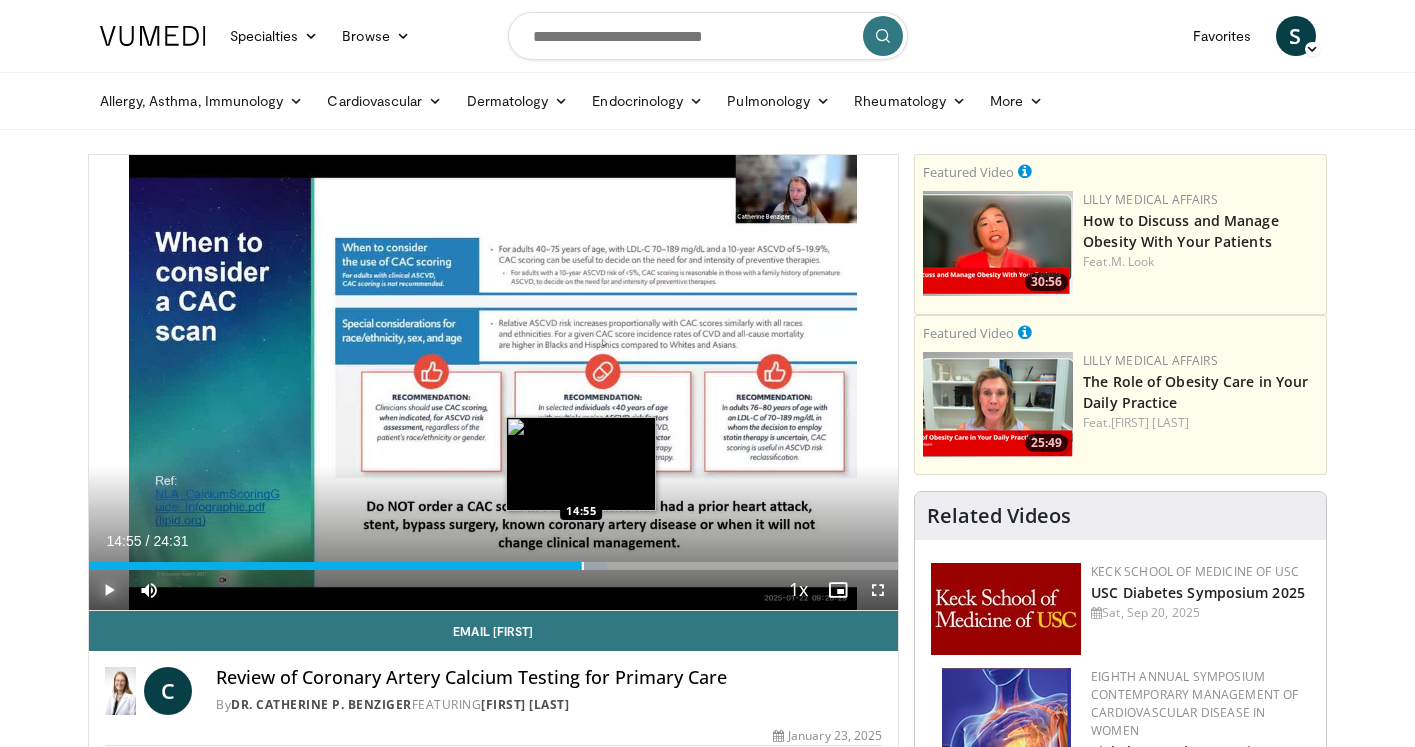 click at bounding box center (583, 566) 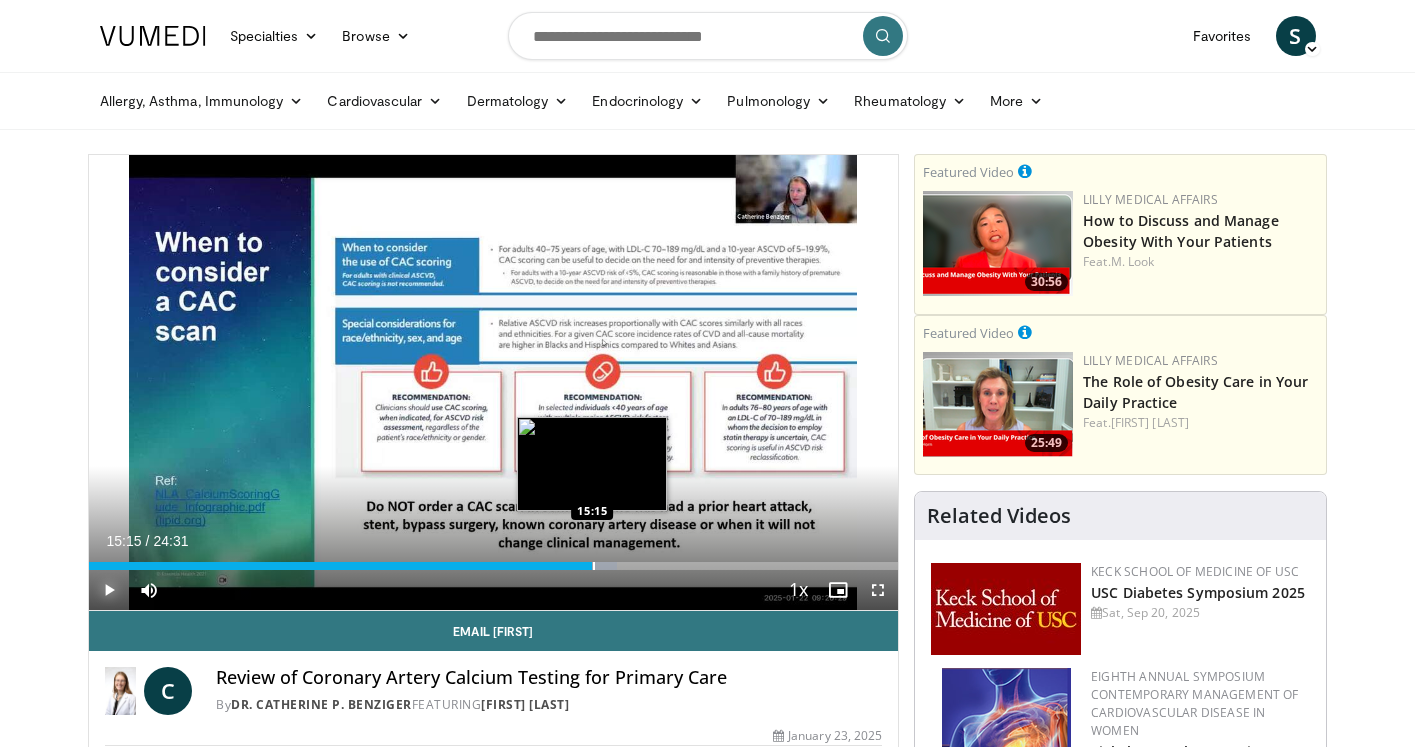 click at bounding box center (594, 566) 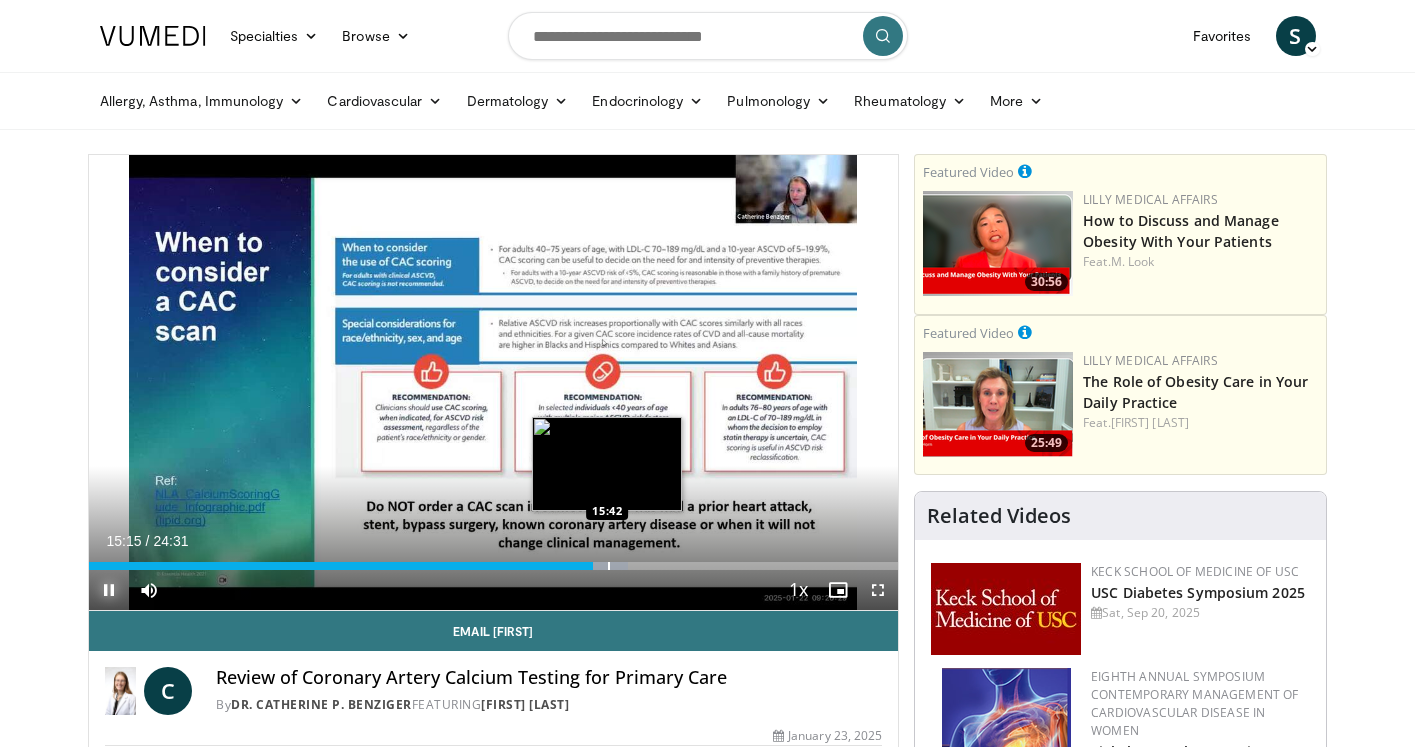 click at bounding box center (609, 566) 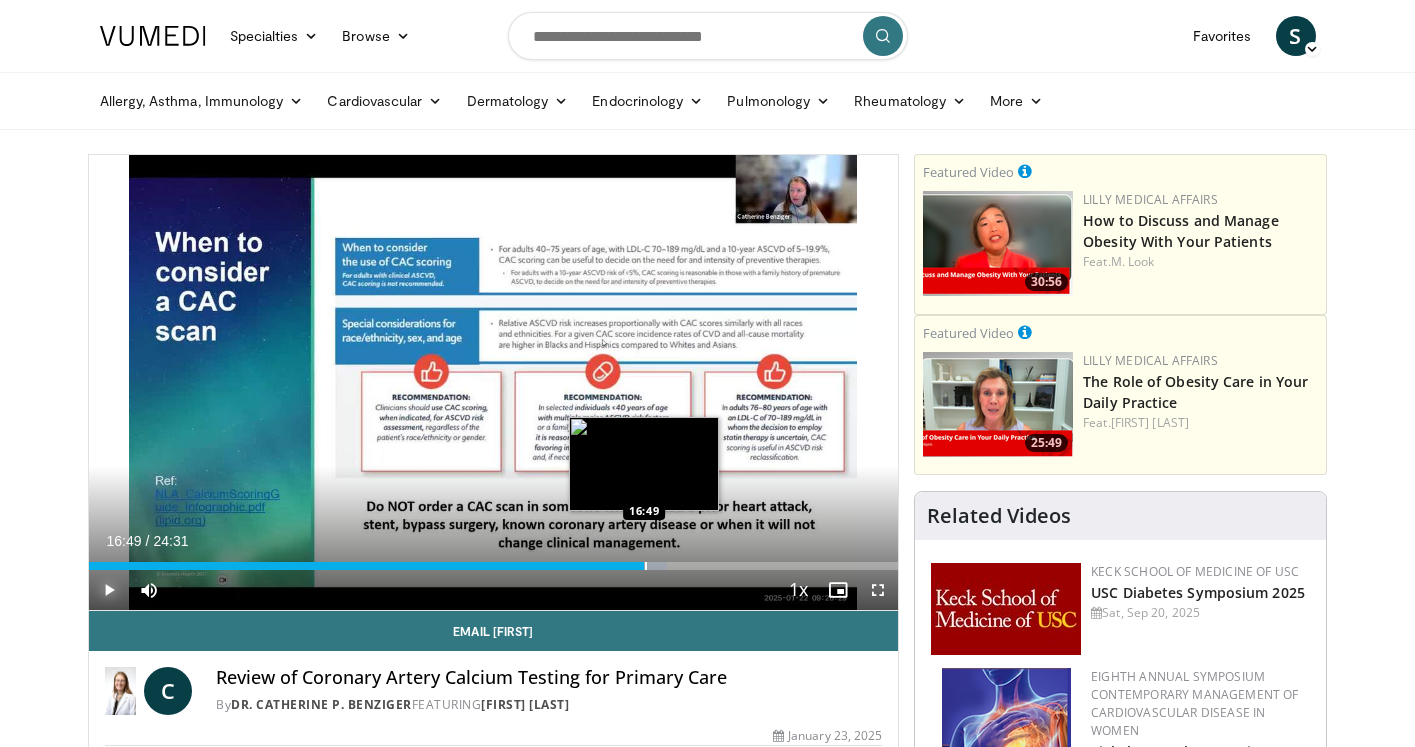 click at bounding box center [646, 566] 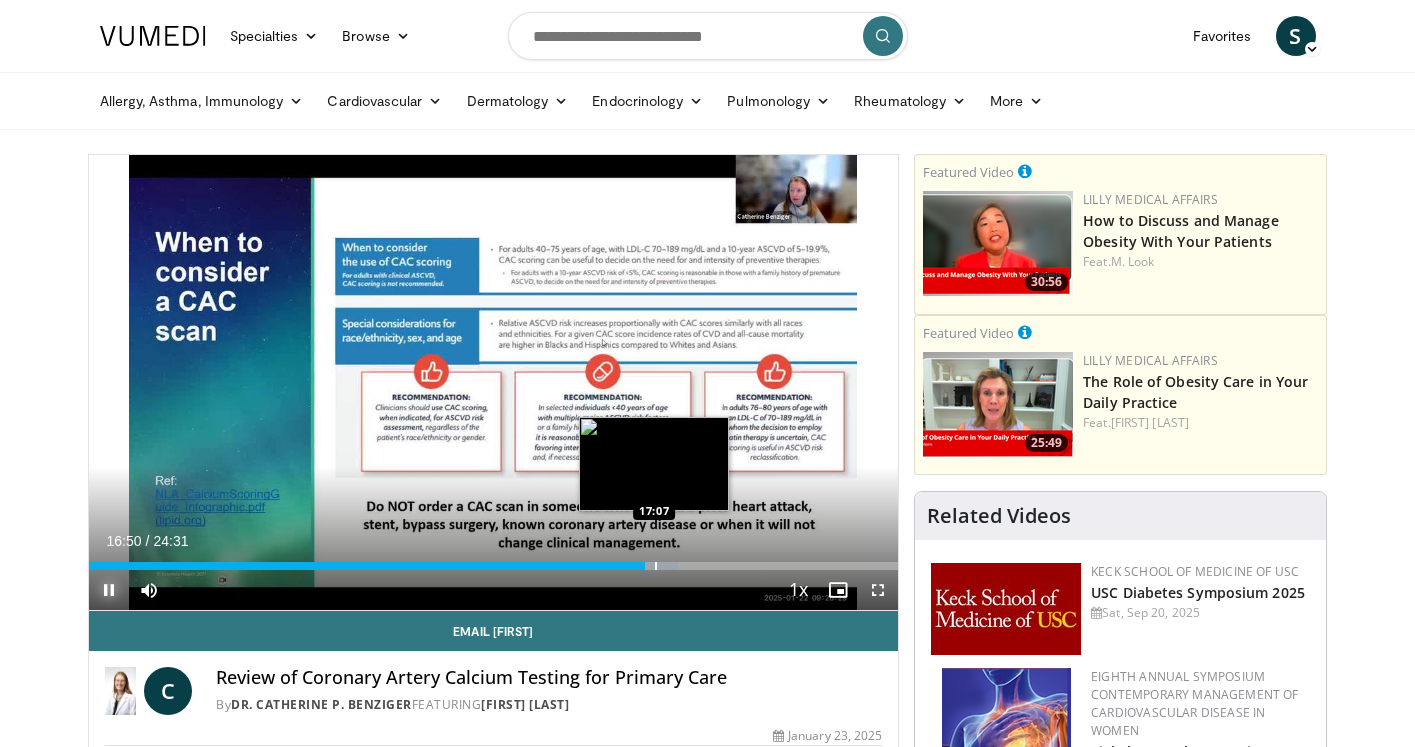 click at bounding box center [656, 566] 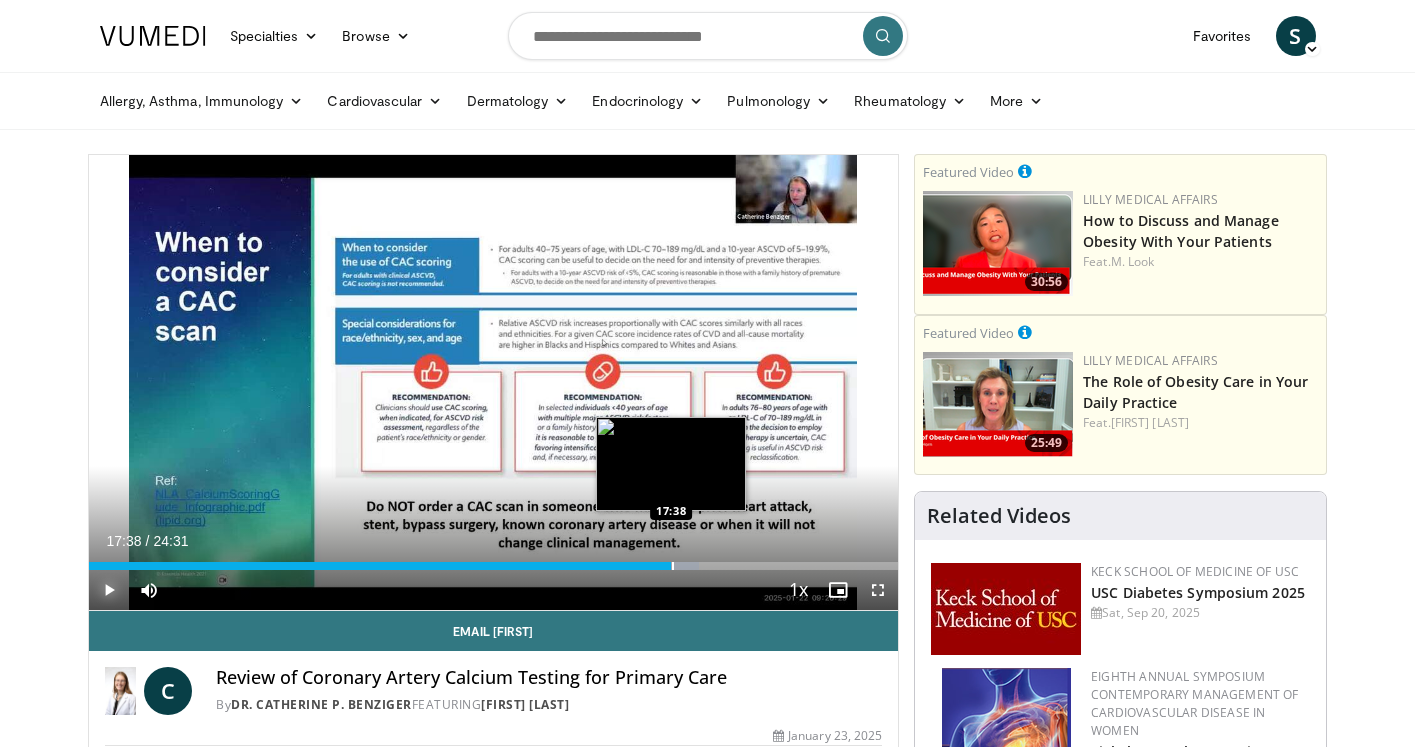 click at bounding box center [673, 566] 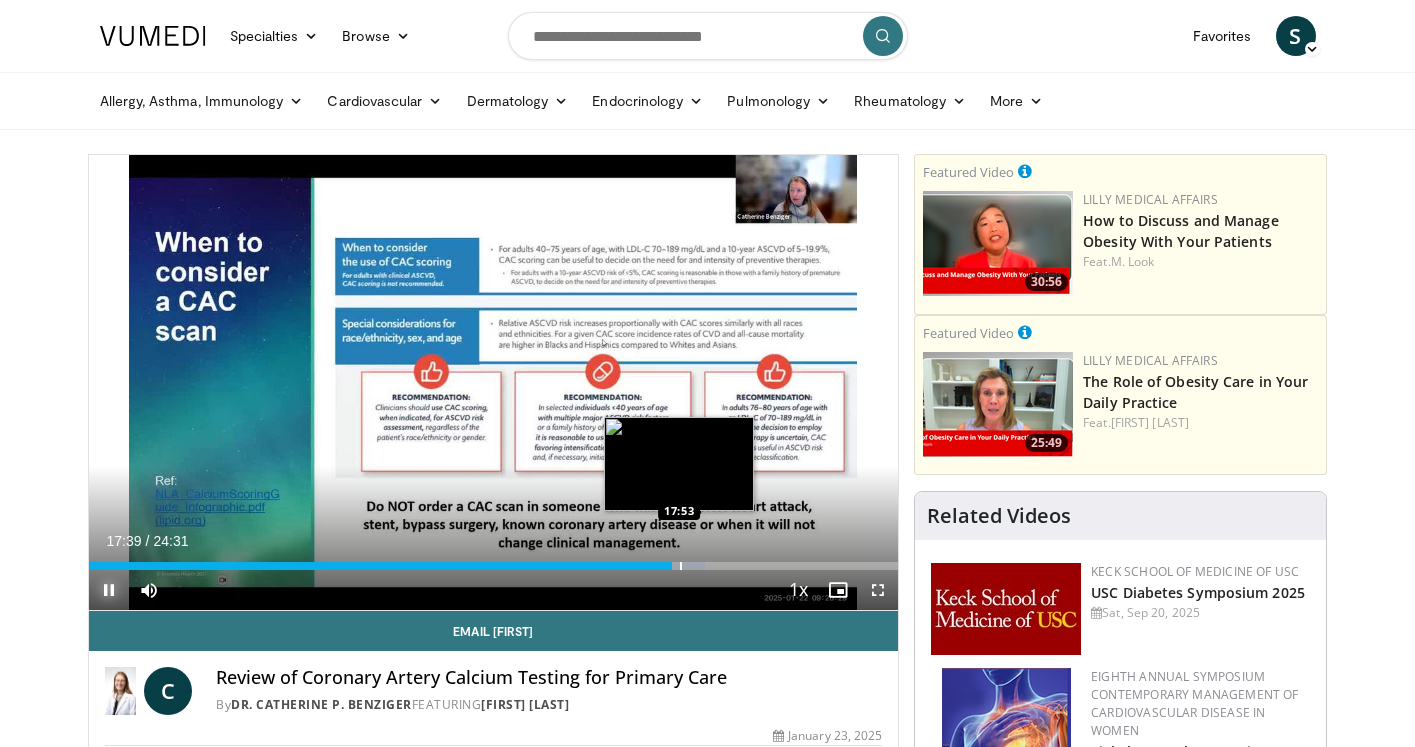 click at bounding box center (681, 566) 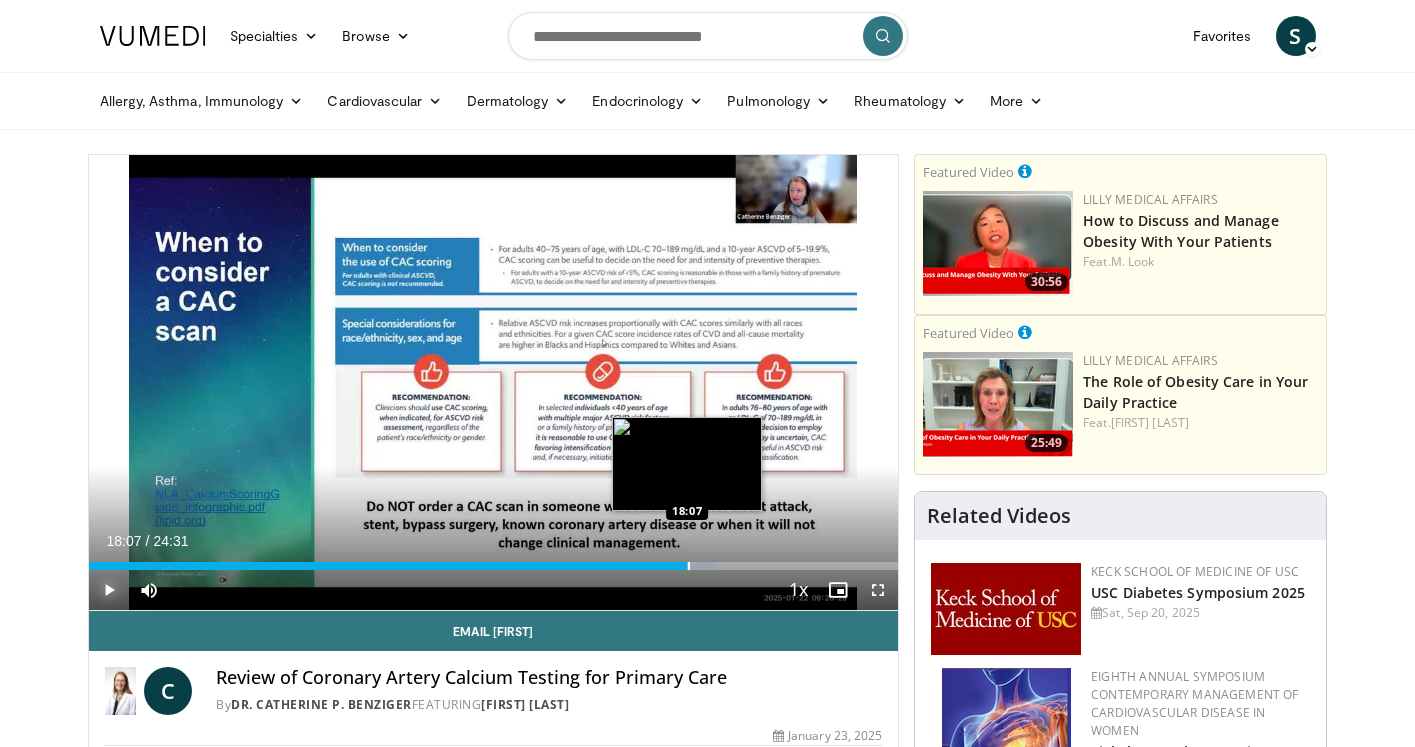 click at bounding box center (689, 566) 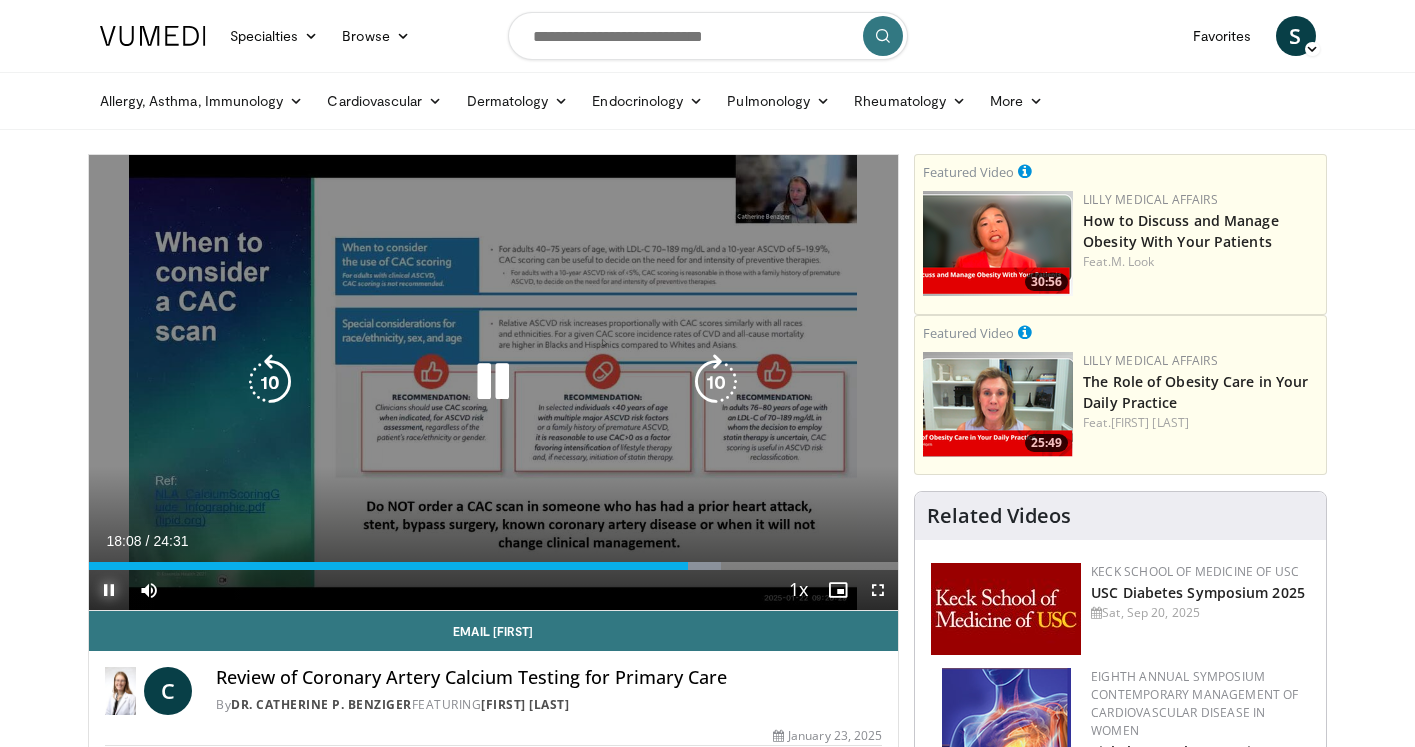 click at bounding box center (0, 0) 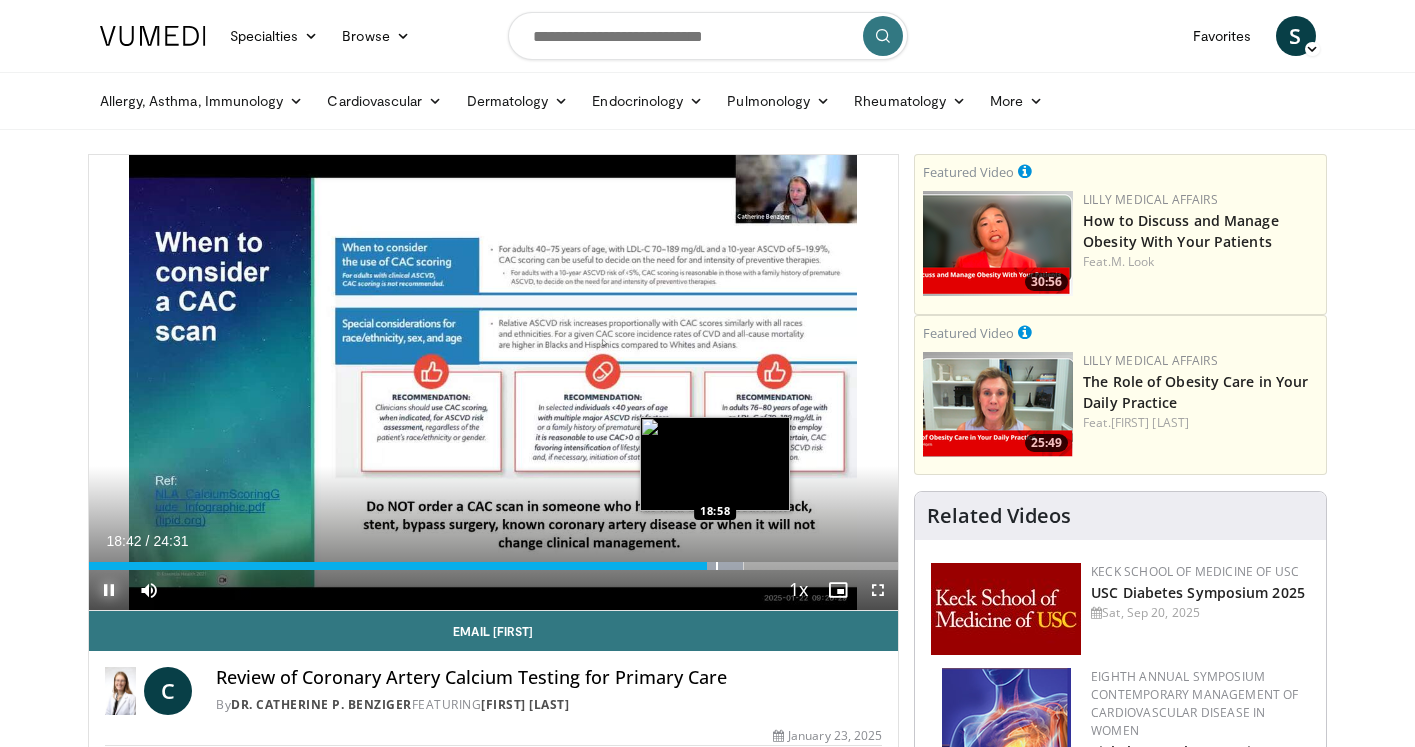 click at bounding box center (717, 566) 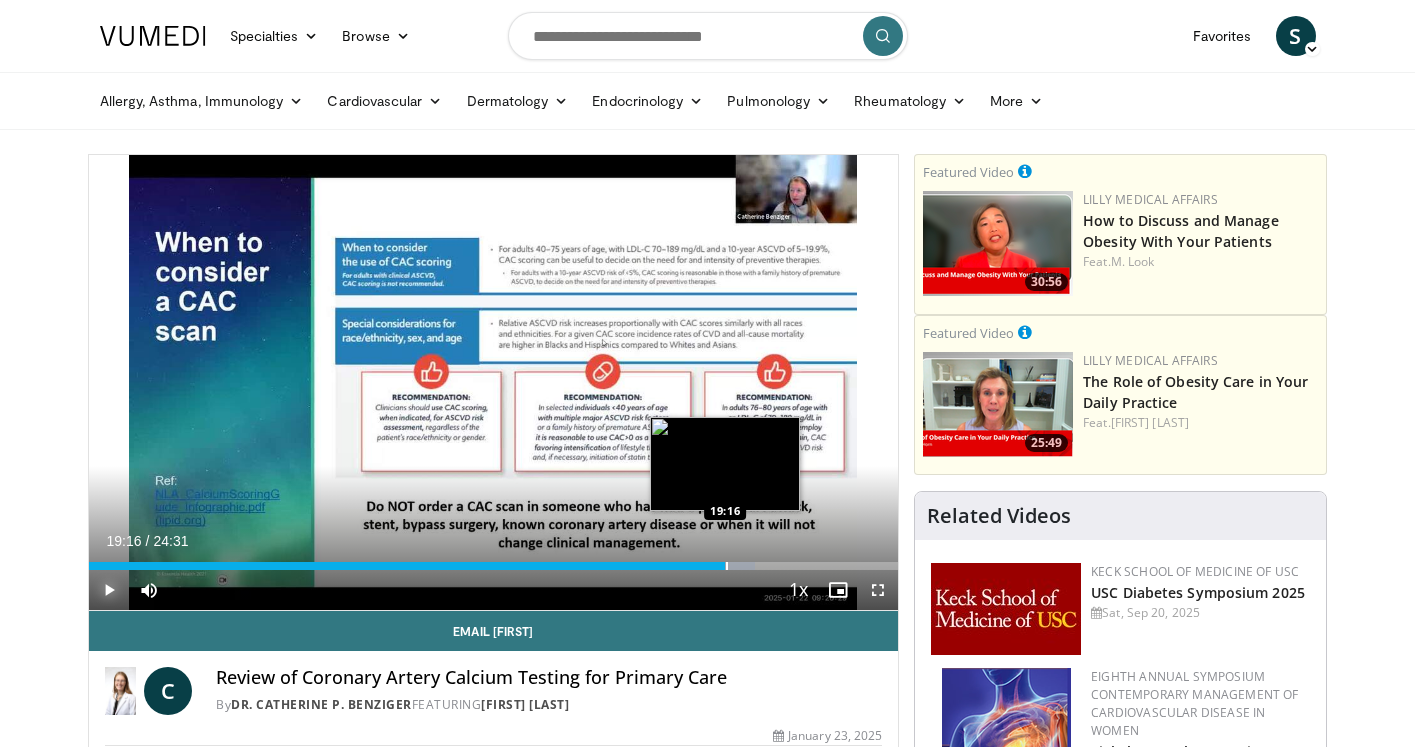 click at bounding box center (727, 566) 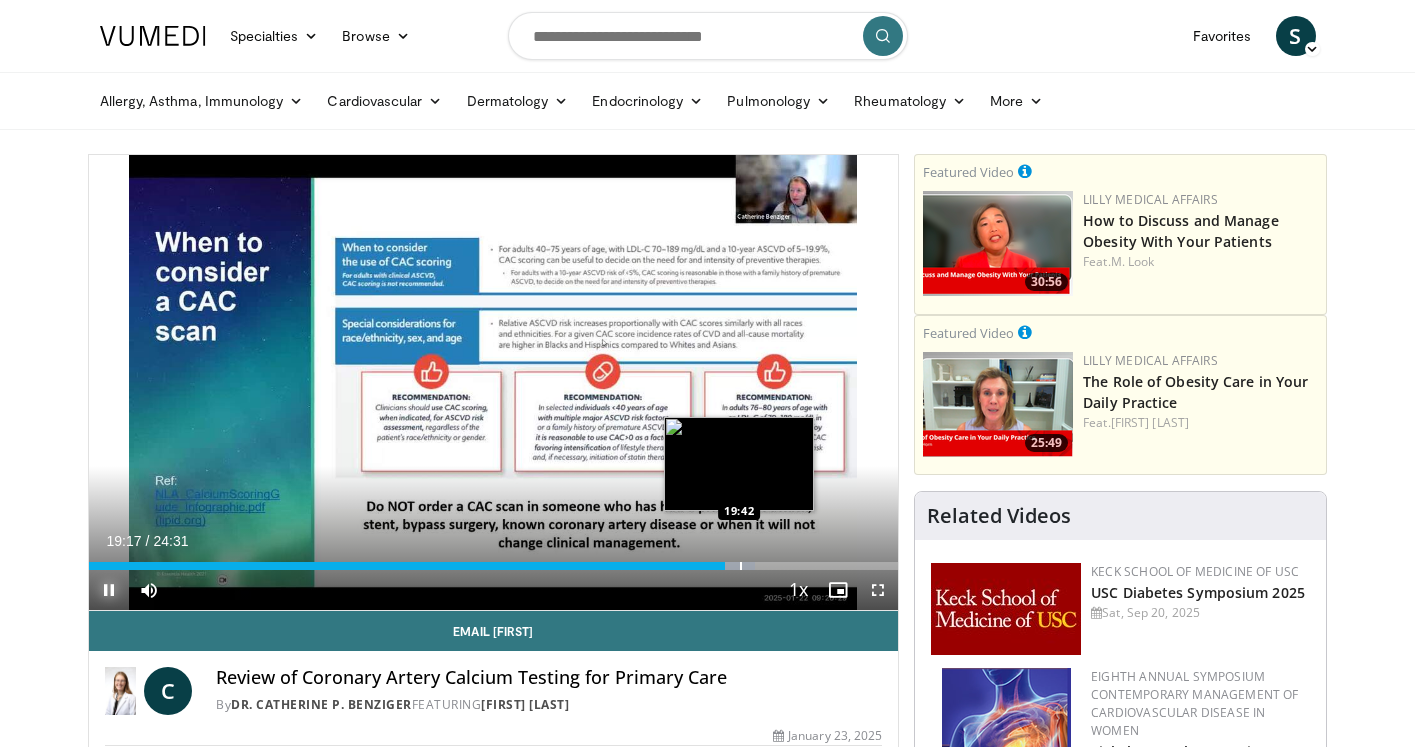click at bounding box center [741, 566] 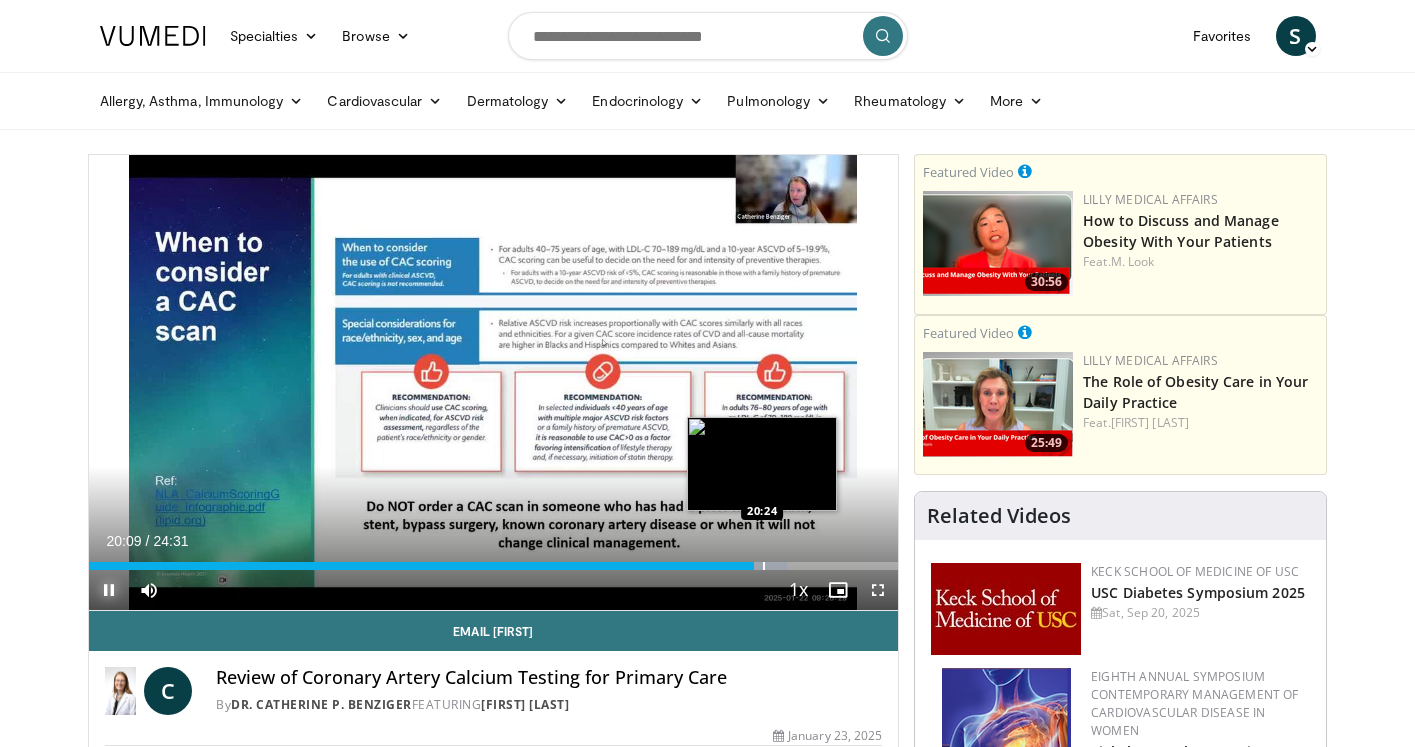 click at bounding box center (764, 566) 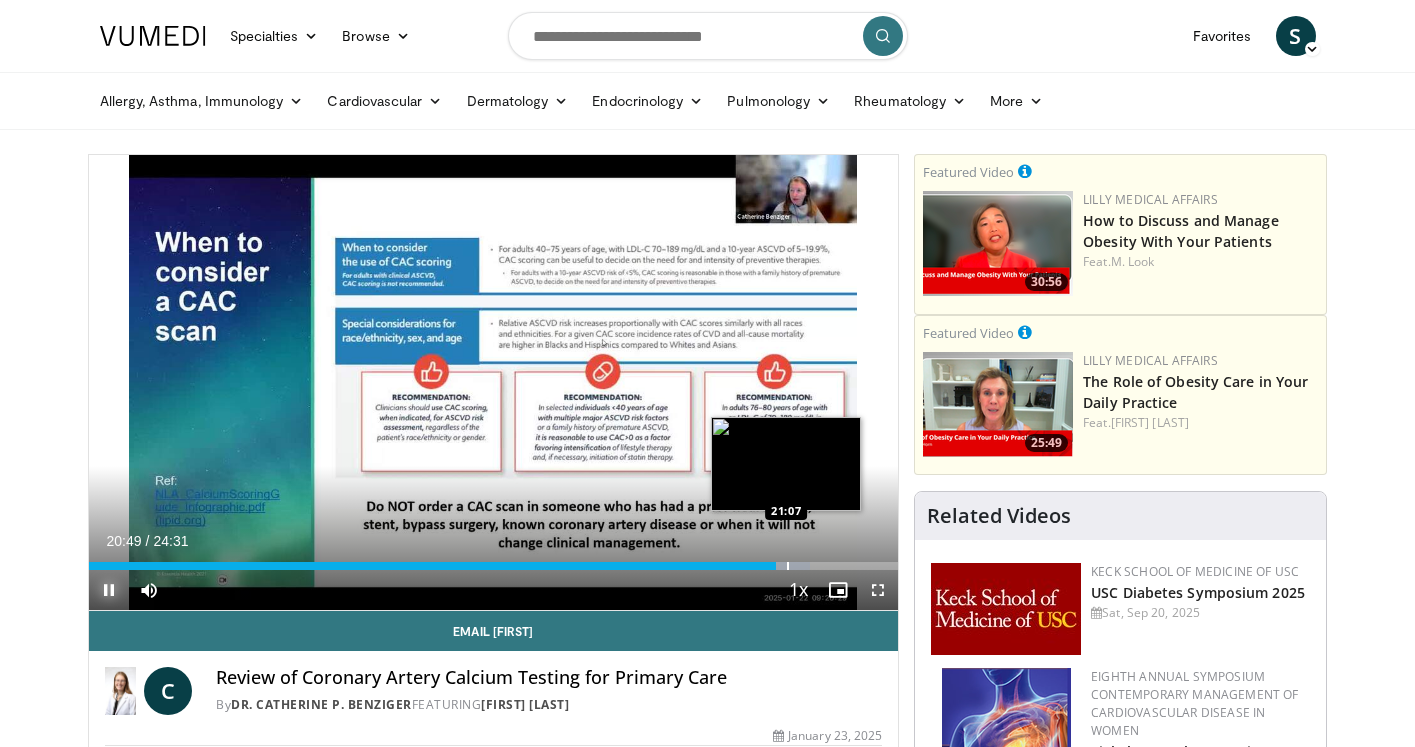 click at bounding box center [788, 566] 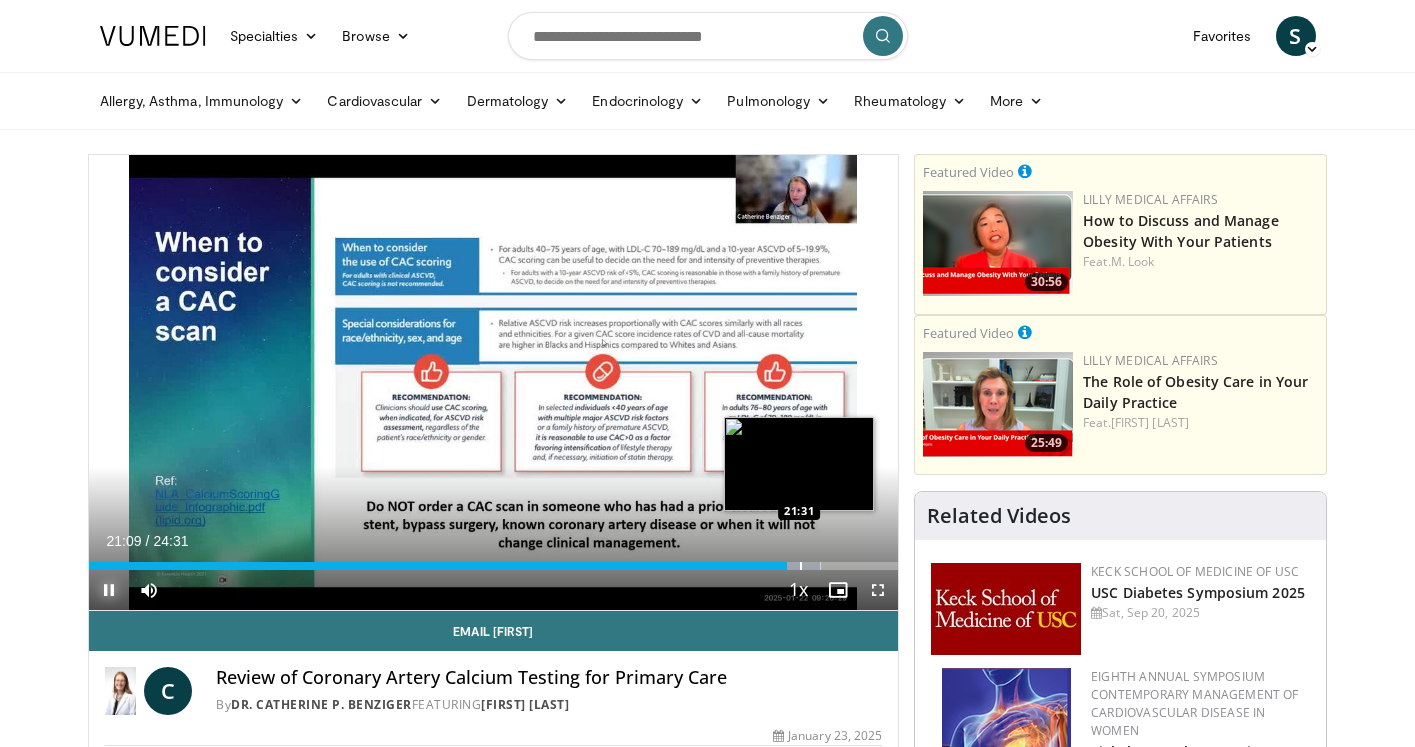 click at bounding box center [801, 566] 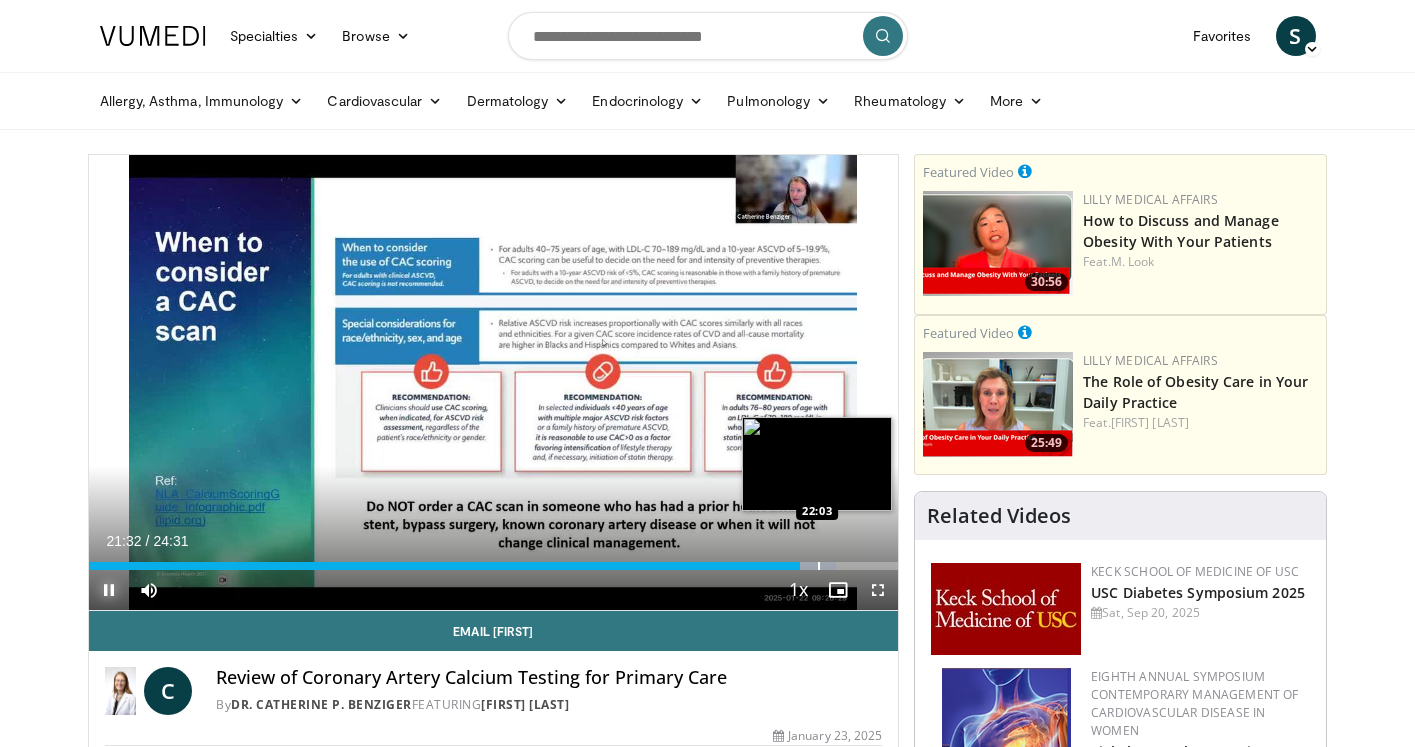 click at bounding box center (819, 566) 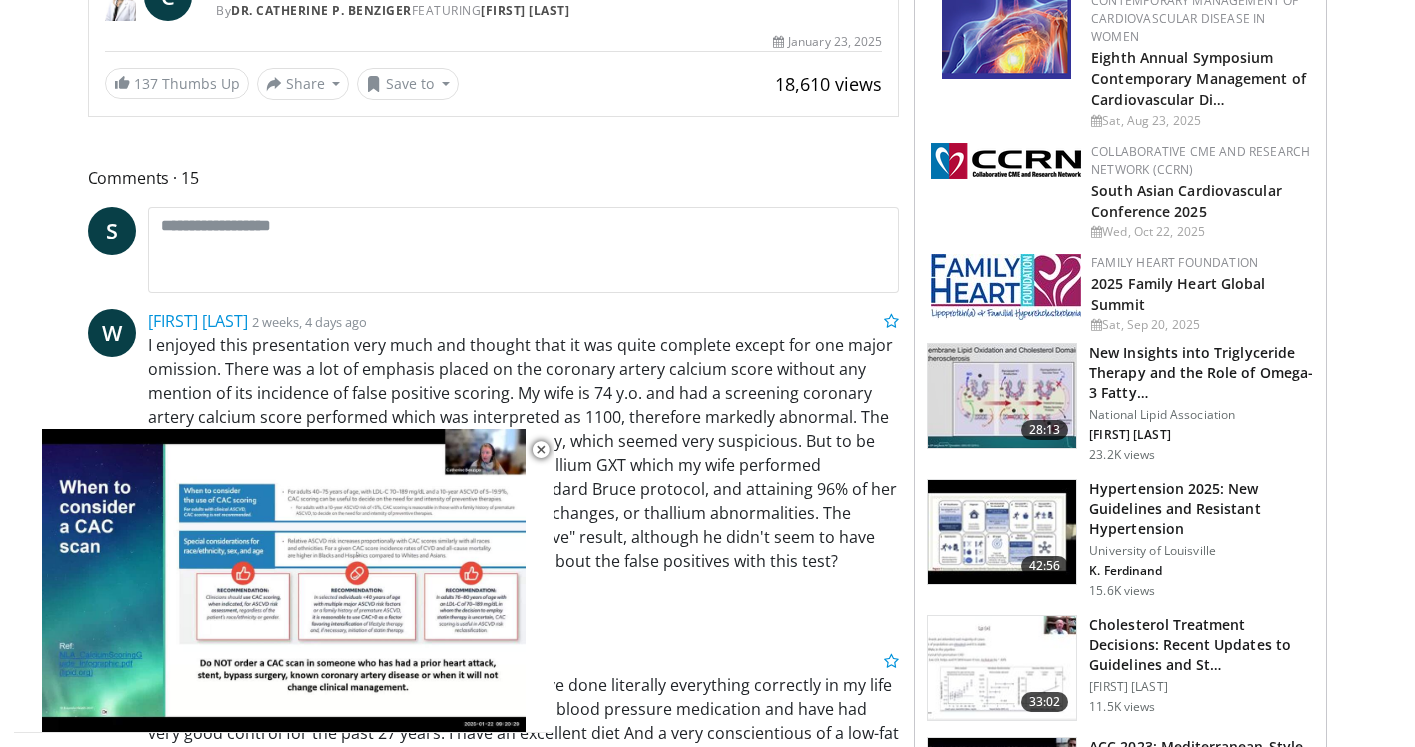 scroll, scrollTop: 703, scrollLeft: 0, axis: vertical 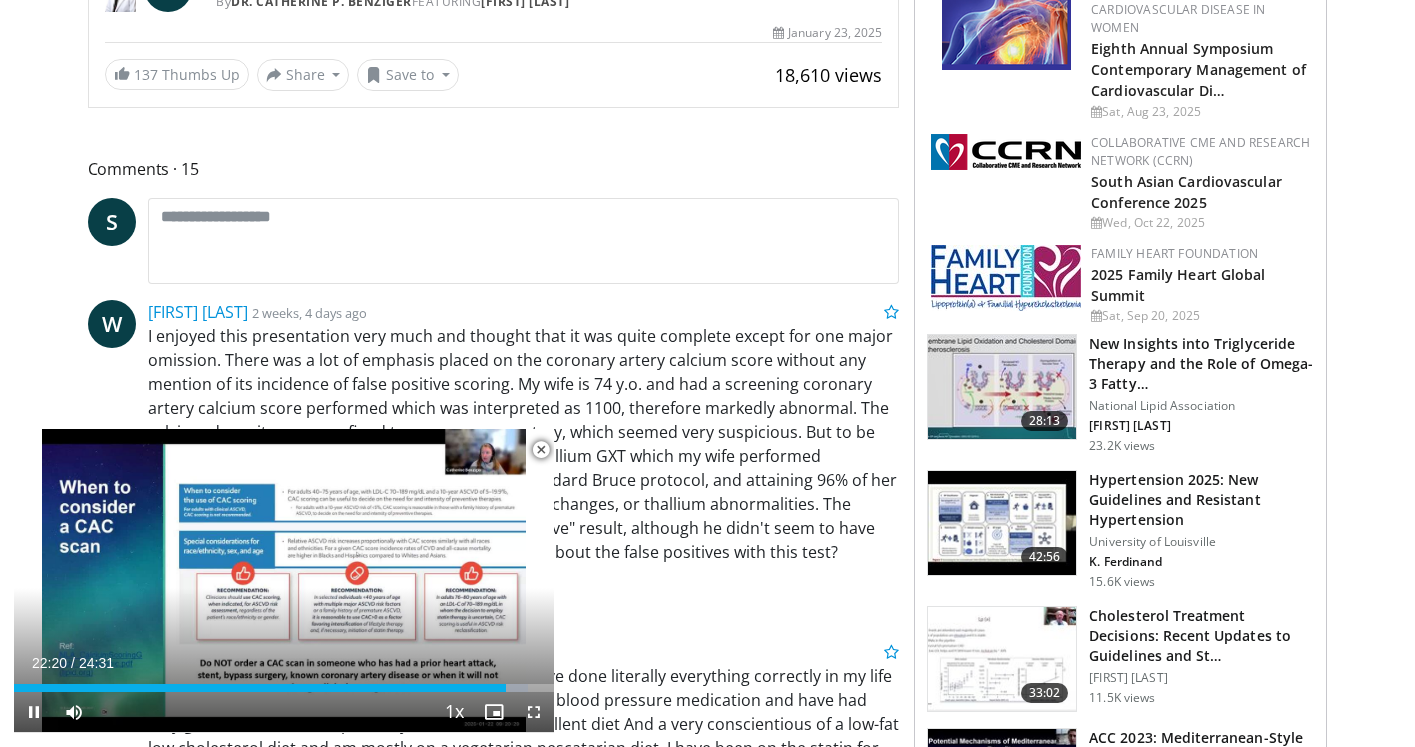 click at bounding box center [541, 450] 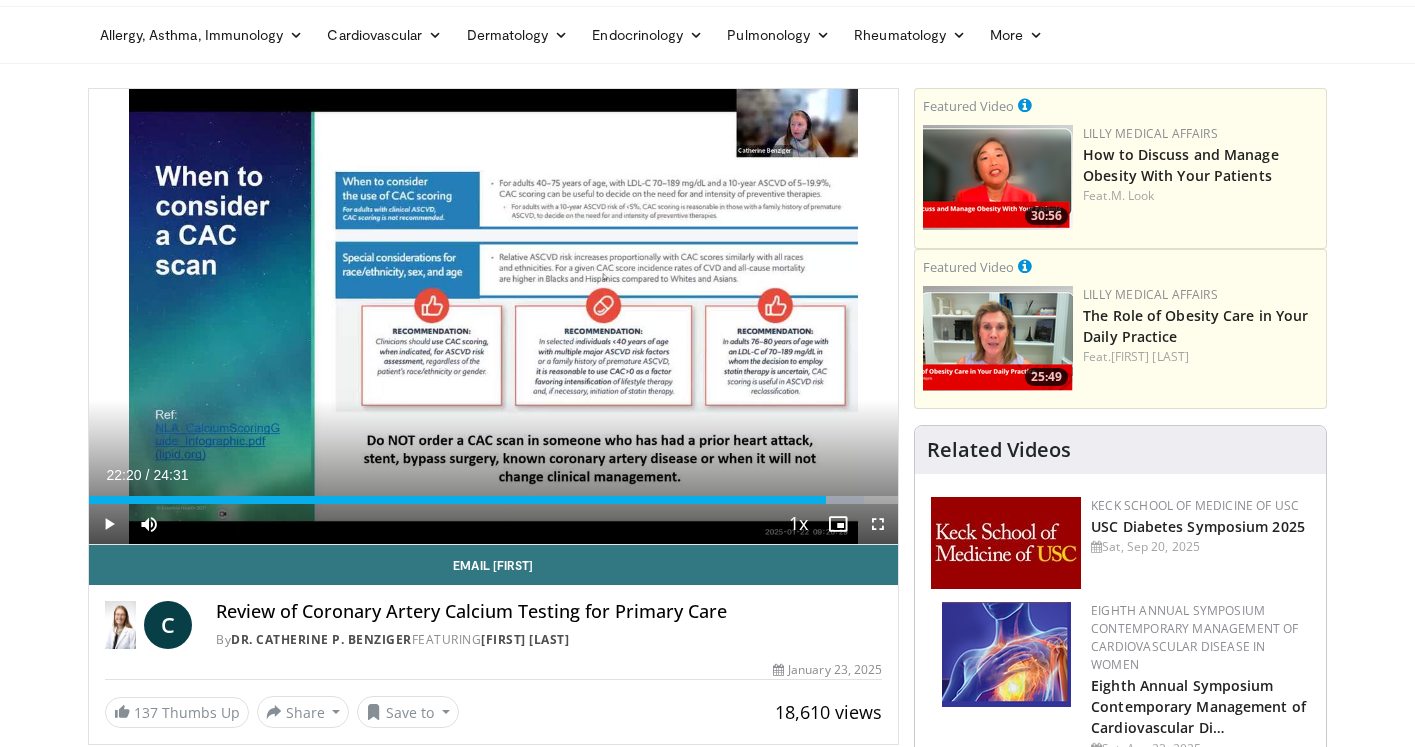 scroll, scrollTop: 0, scrollLeft: 0, axis: both 